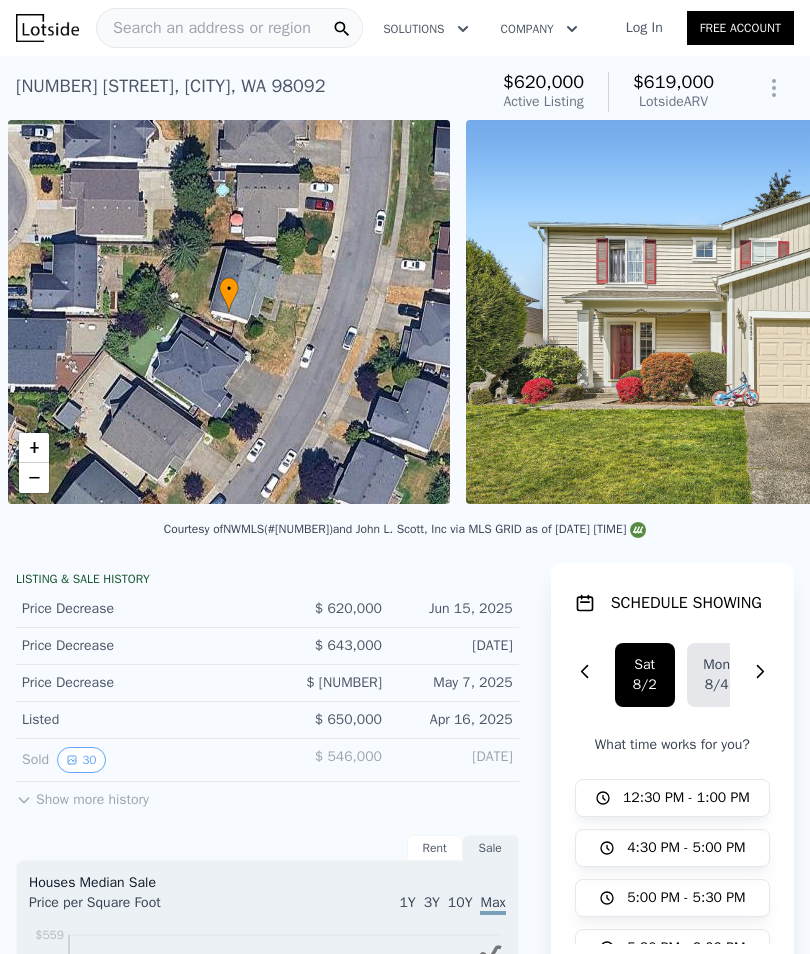 scroll, scrollTop: 0, scrollLeft: 0, axis: both 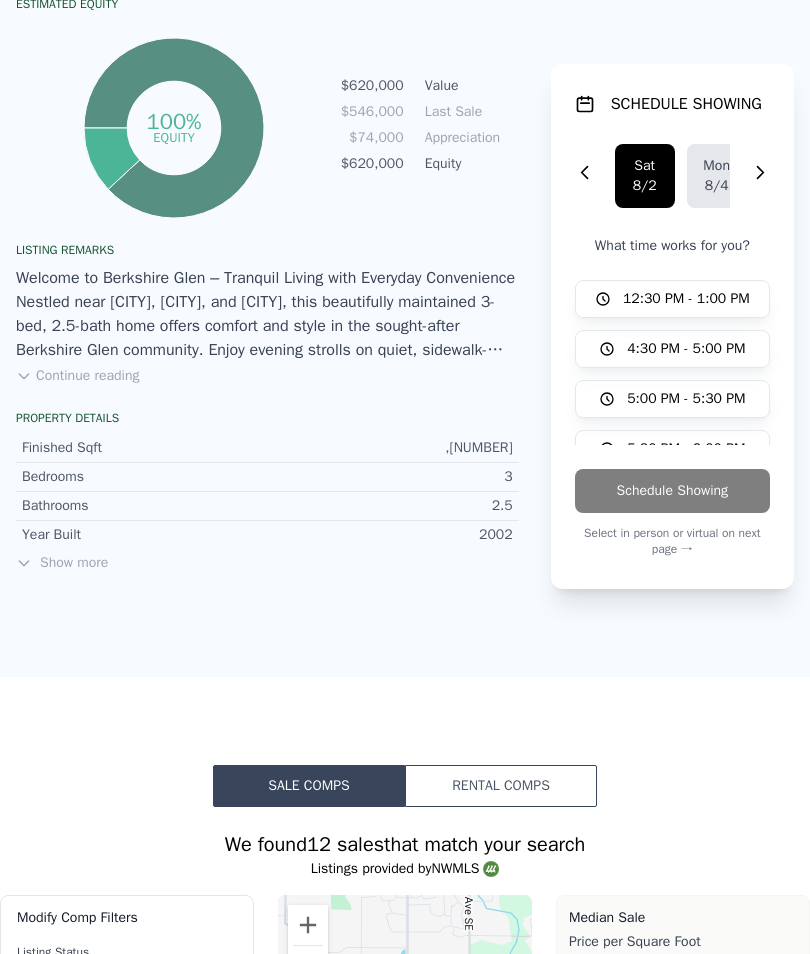 click on "Show more" at bounding box center (267, 563) 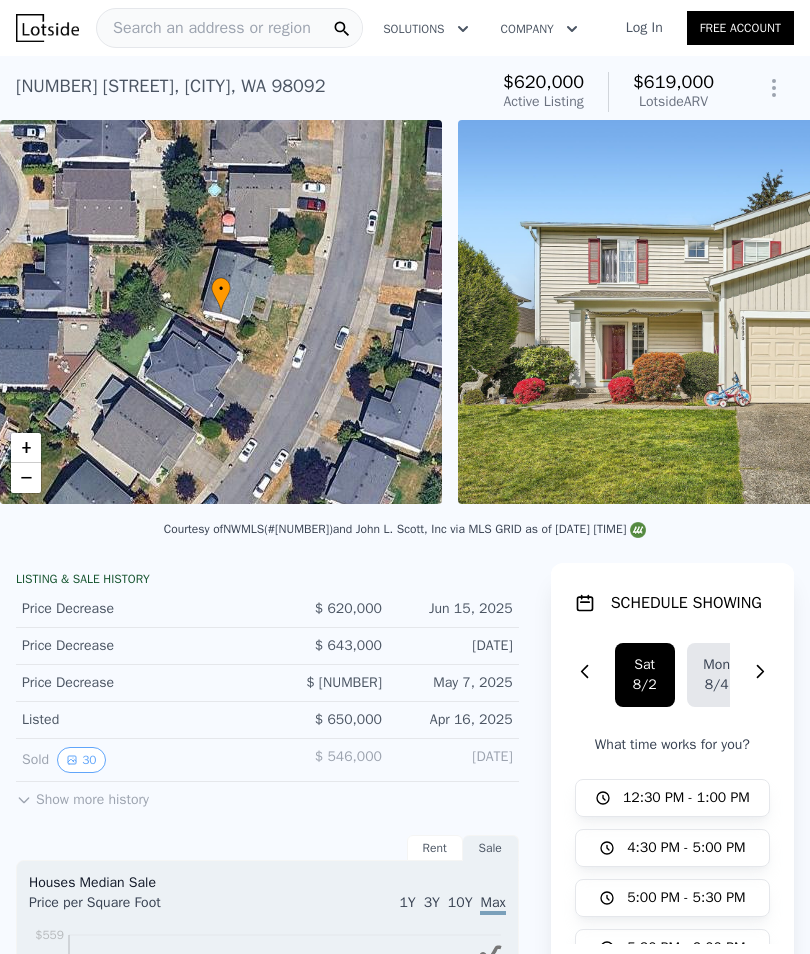 scroll, scrollTop: -1, scrollLeft: 0, axis: vertical 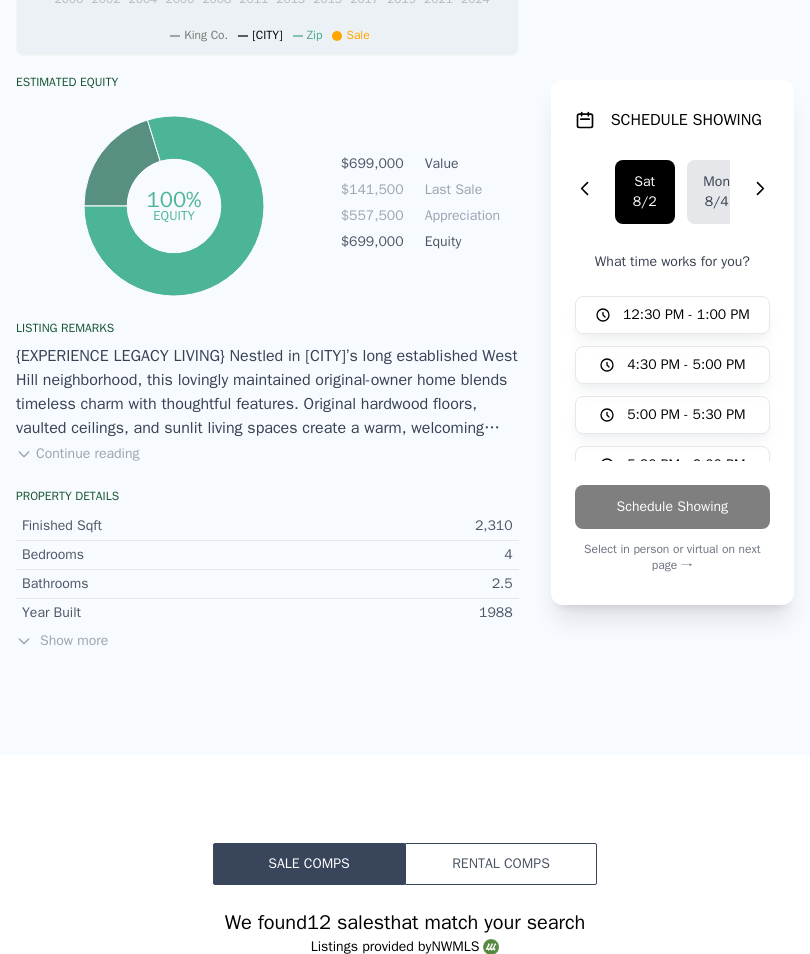 click on "Show more" at bounding box center [267, 641] 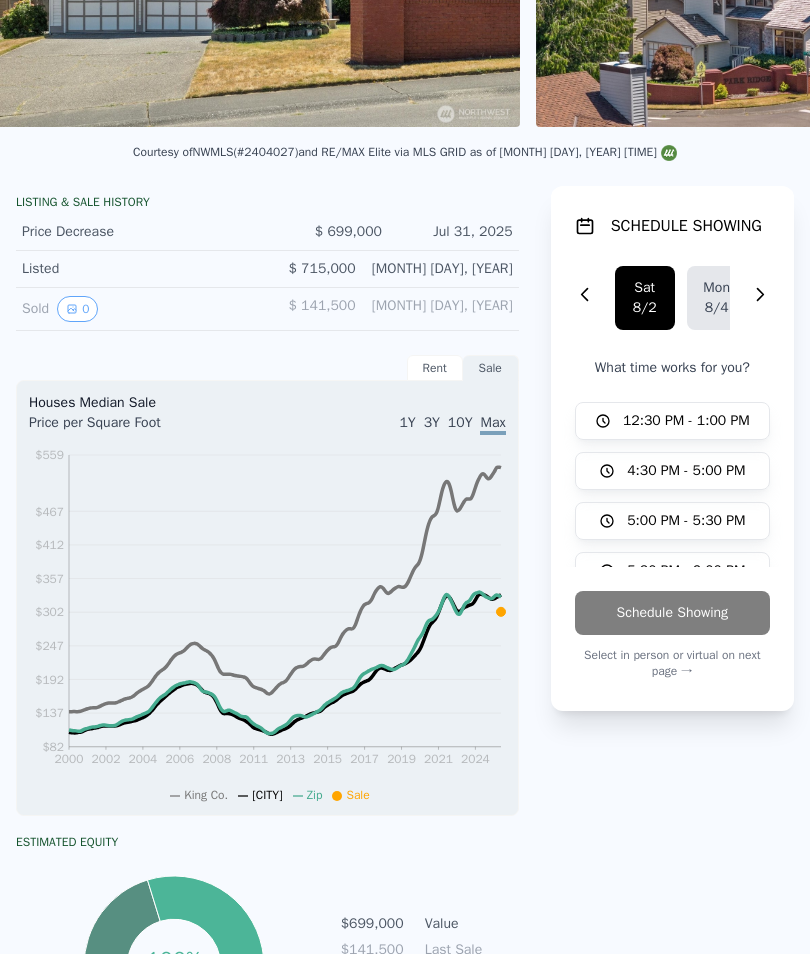 scroll, scrollTop: 354, scrollLeft: 0, axis: vertical 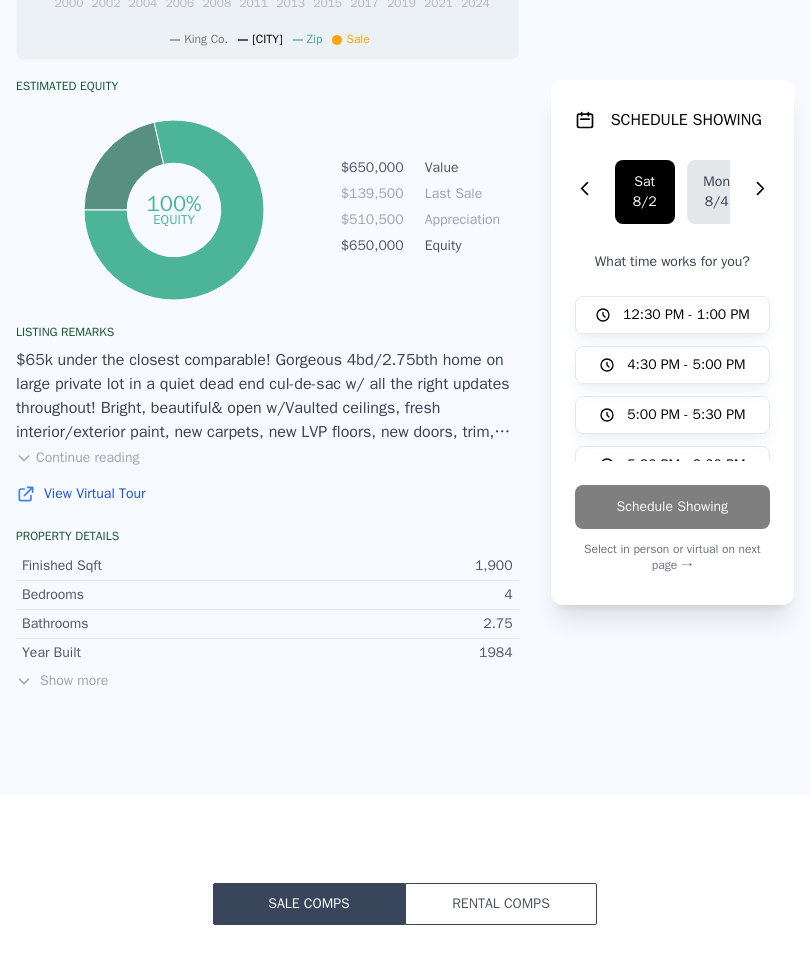 click on "Continue reading" at bounding box center [77, 458] 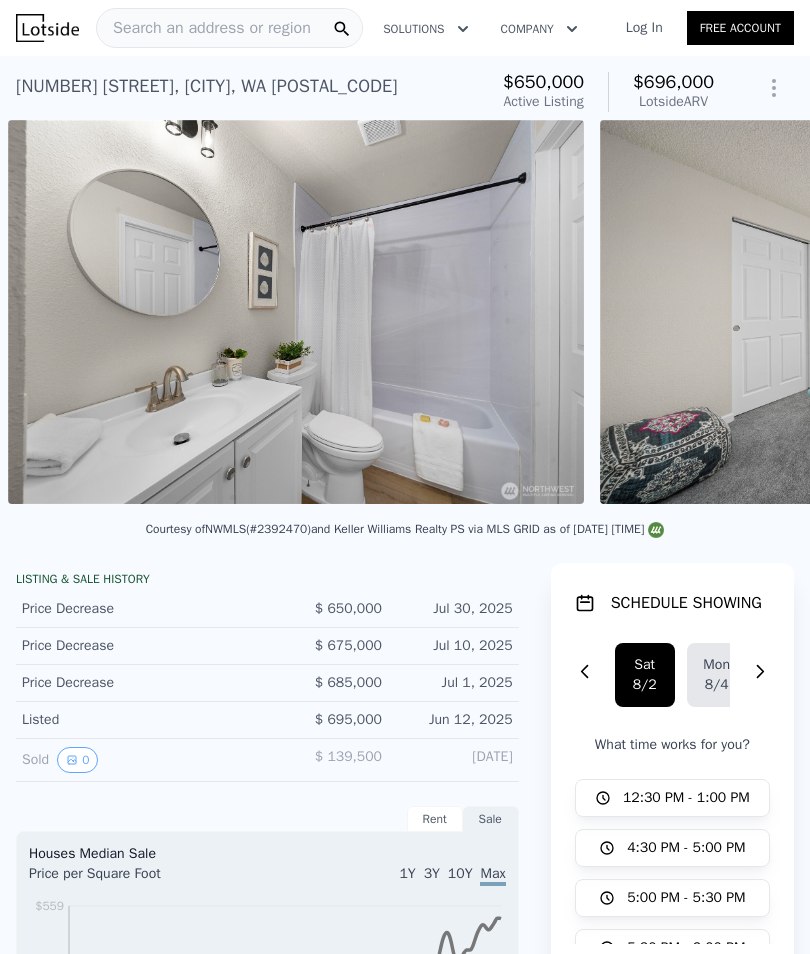 scroll, scrollTop: 0, scrollLeft: 0, axis: both 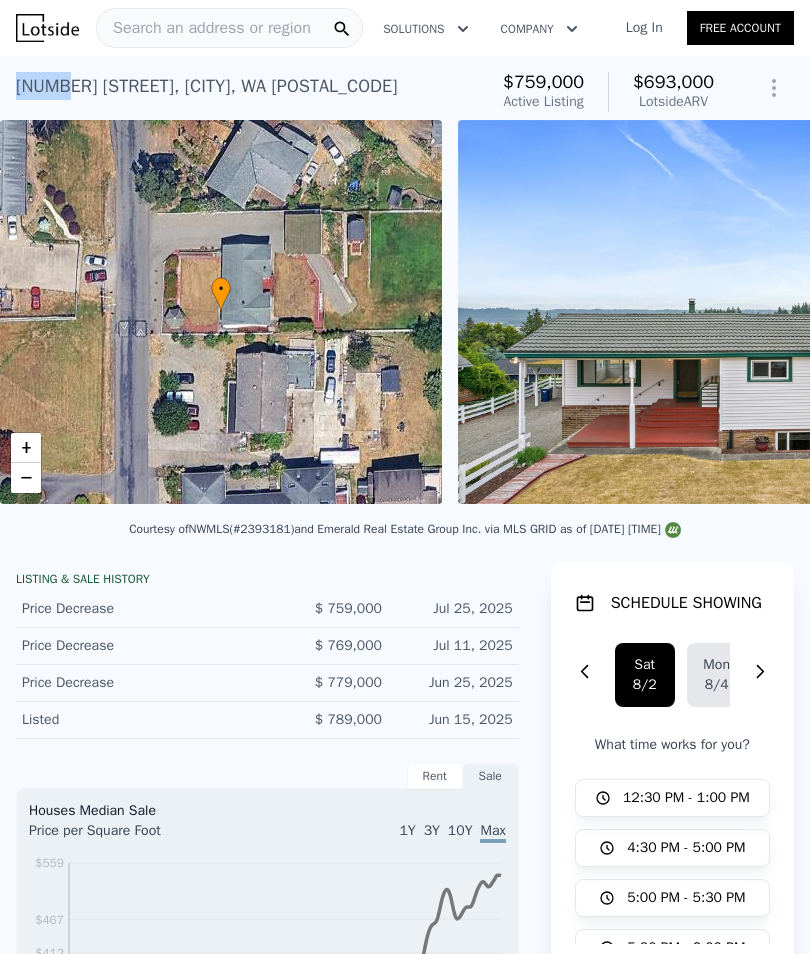 click on "29432 59th Ave S ,   Auburn ,   WA   98001" at bounding box center [206, 86] 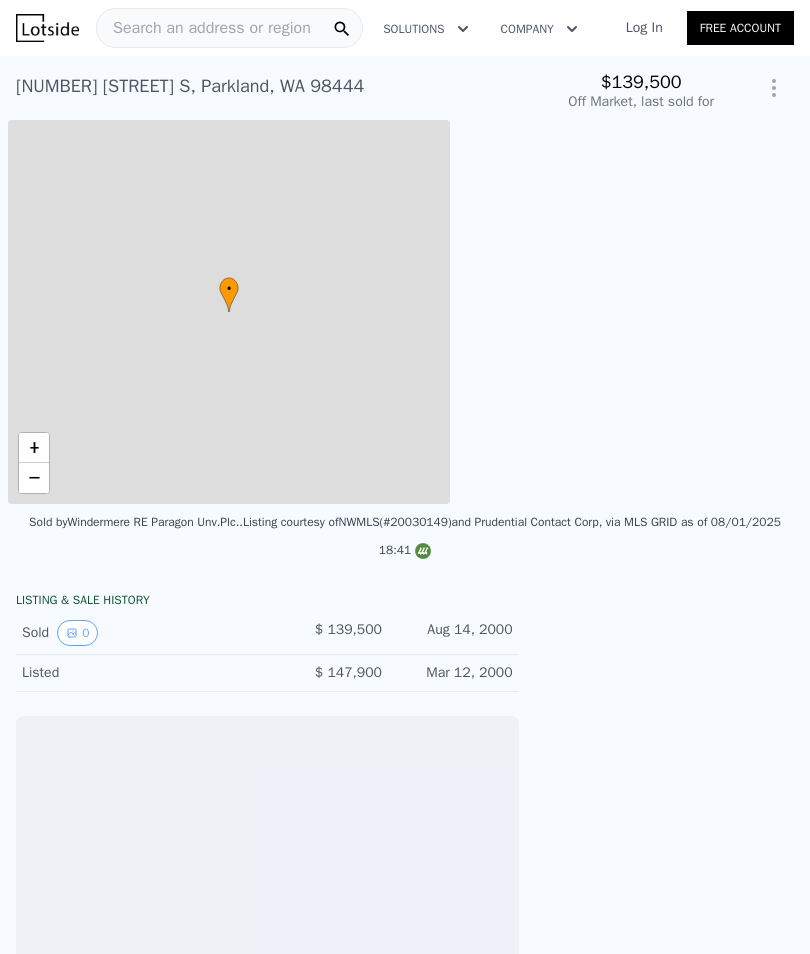 scroll, scrollTop: 0, scrollLeft: 0, axis: both 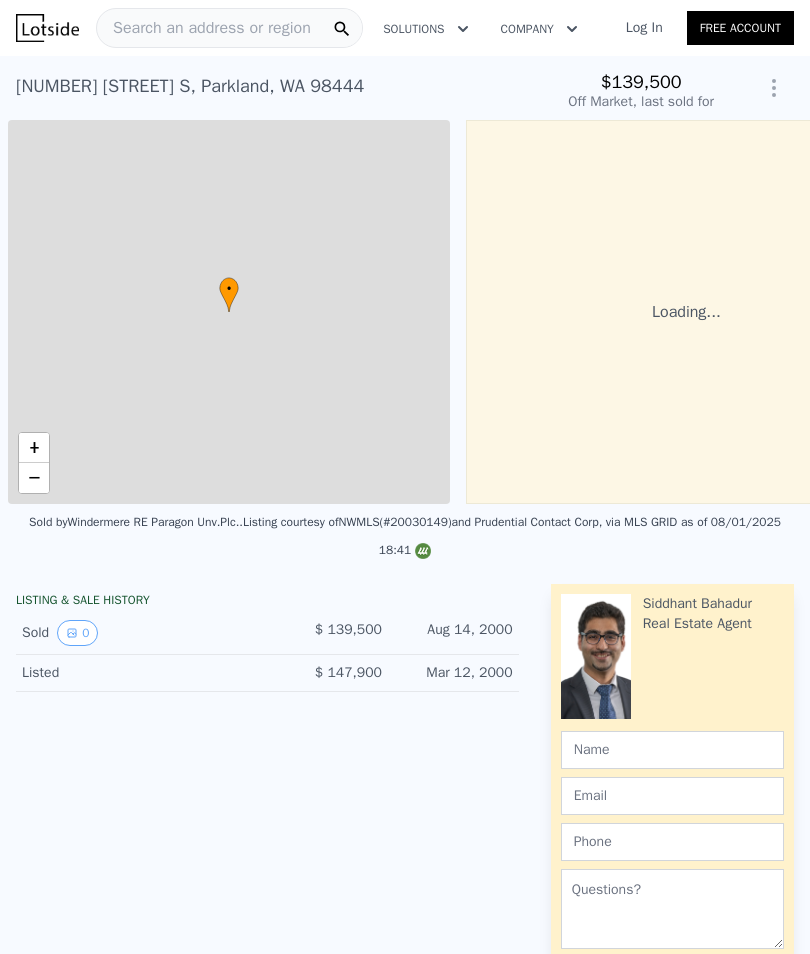 type on "-$ 153,753" 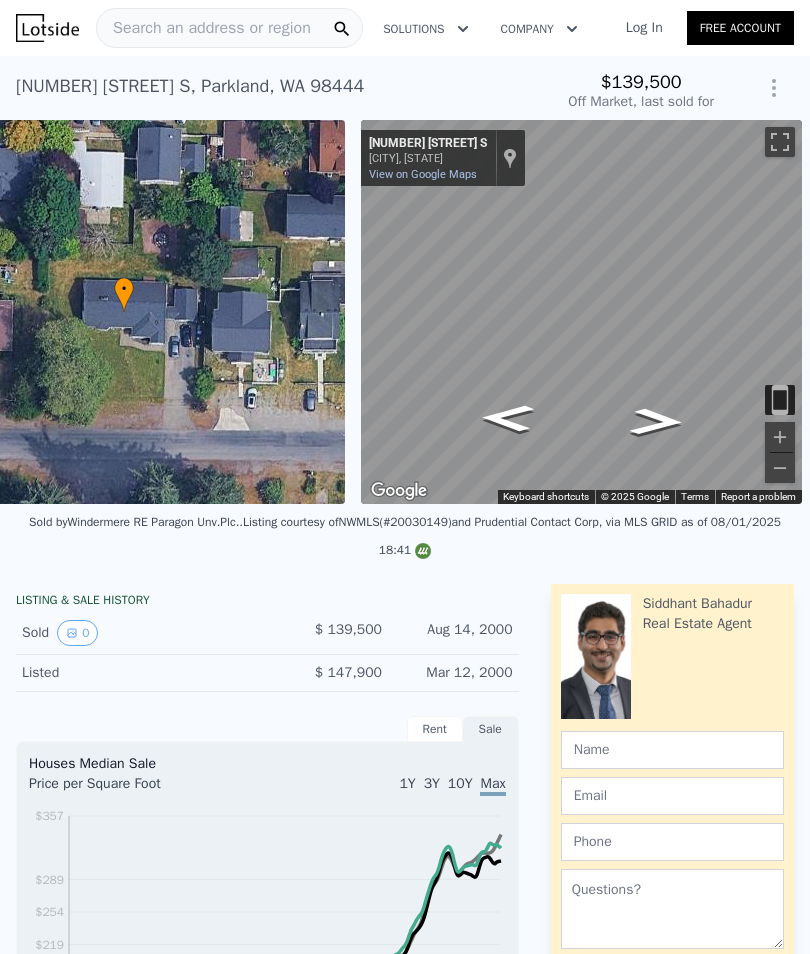 scroll, scrollTop: 0, scrollLeft: 0, axis: both 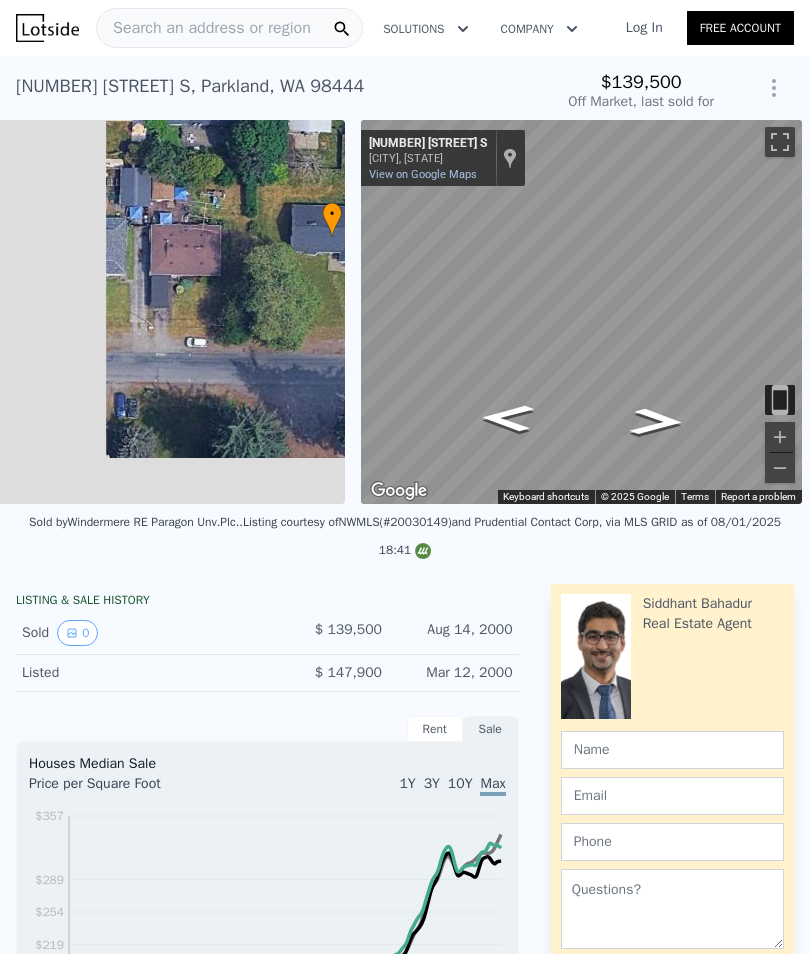 click on "•
+ −" at bounding box center [124, 312] 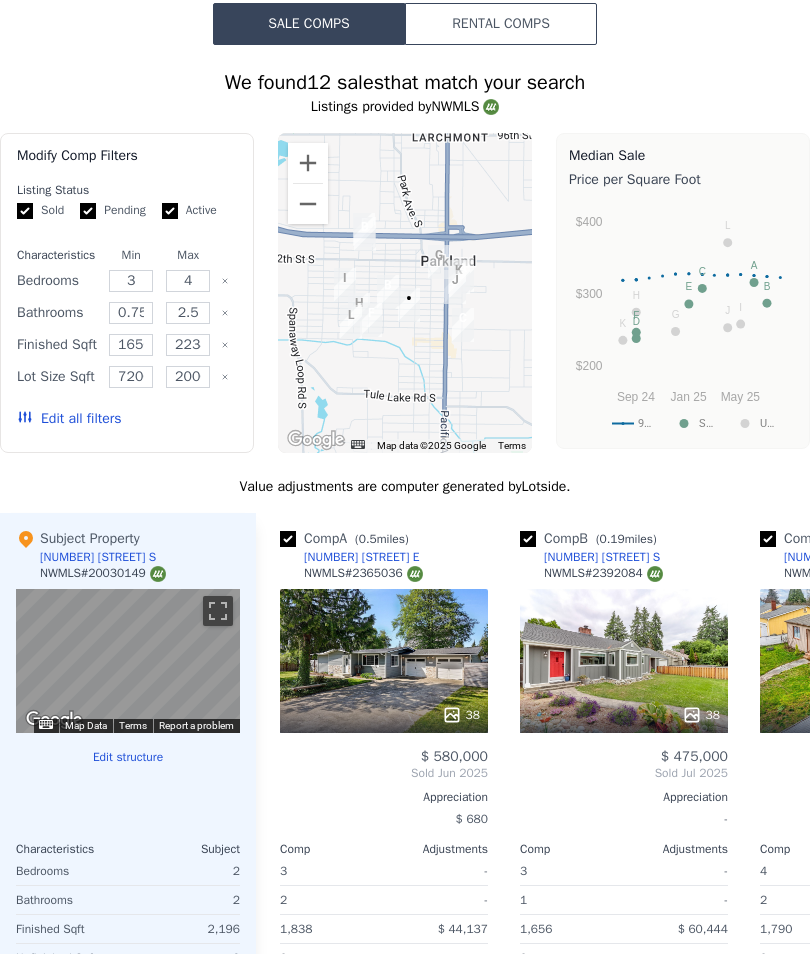 scroll, scrollTop: 2070, scrollLeft: 0, axis: vertical 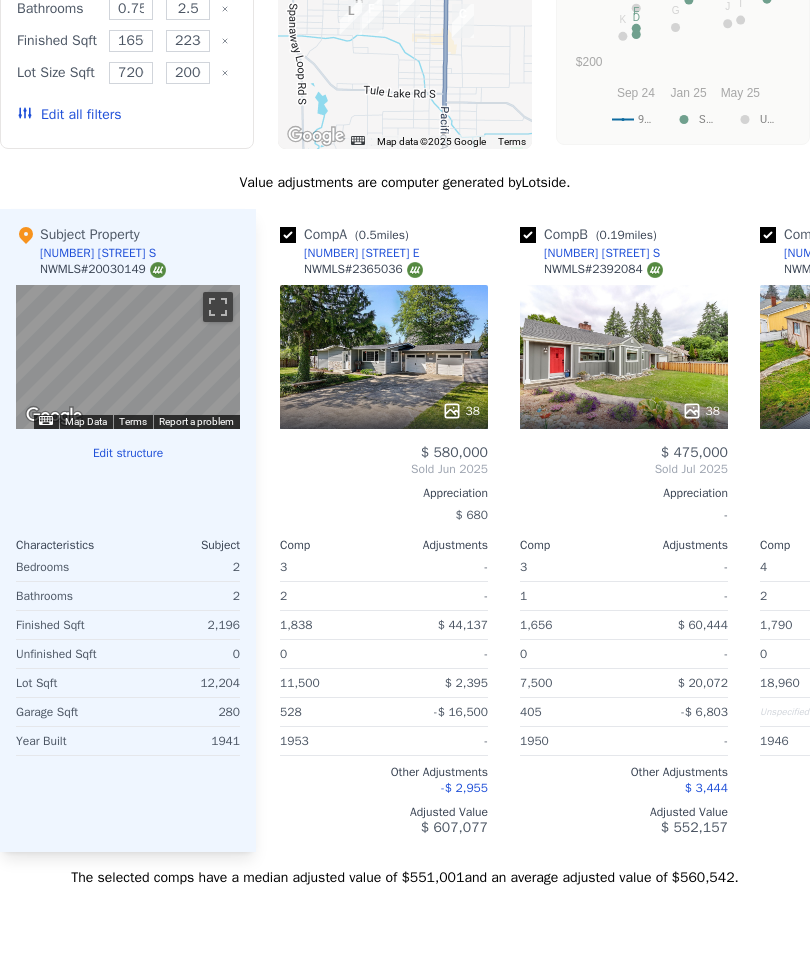 click 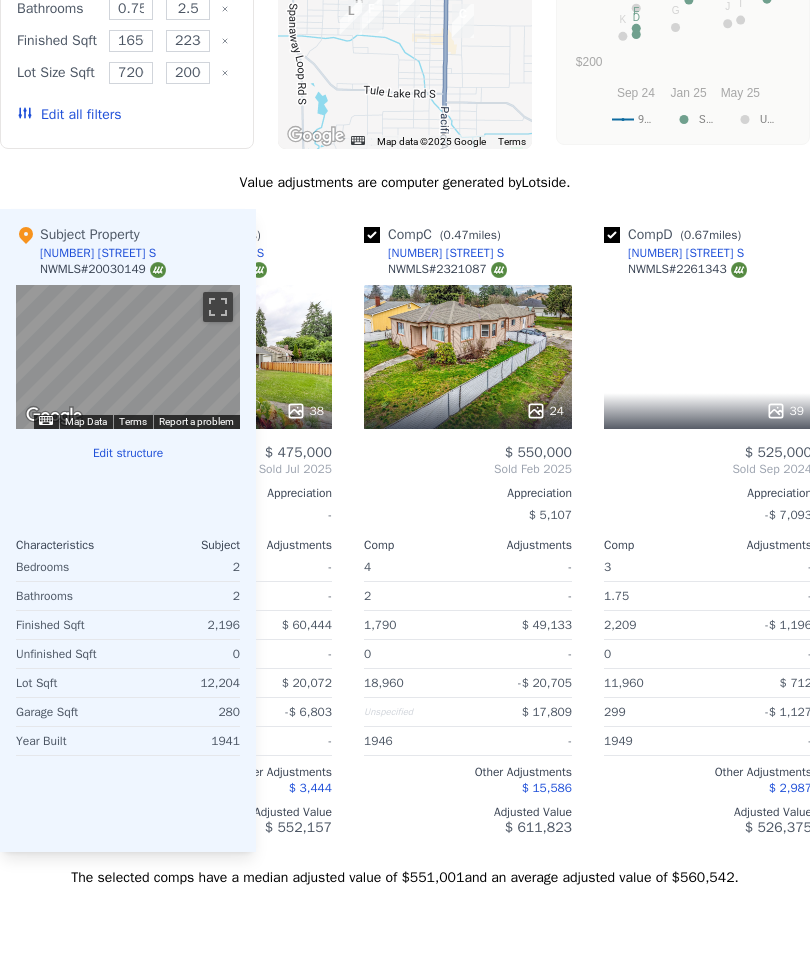 scroll, scrollTop: 0, scrollLeft: 480, axis: horizontal 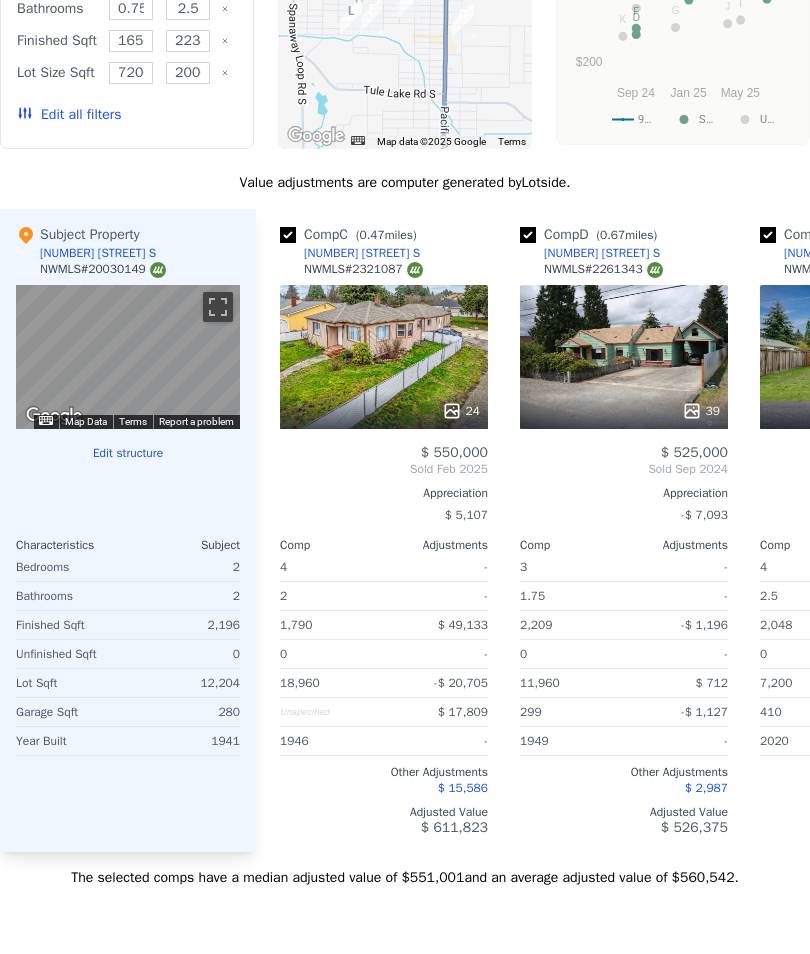 click on "39" at bounding box center [624, 357] 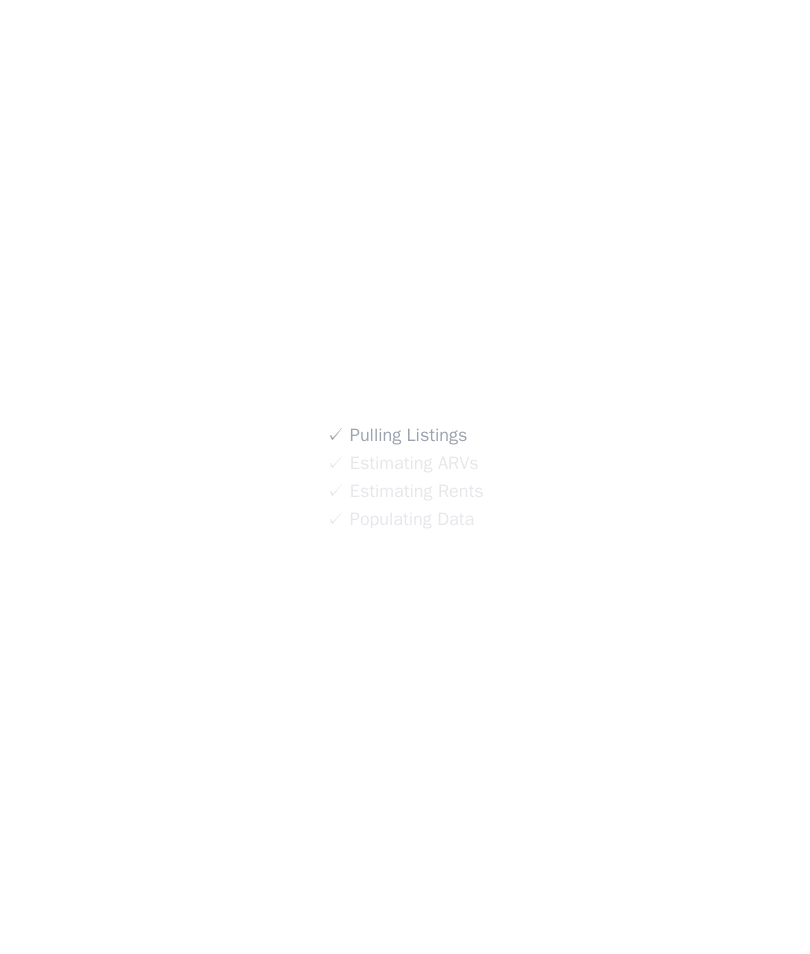 scroll, scrollTop: 0, scrollLeft: 0, axis: both 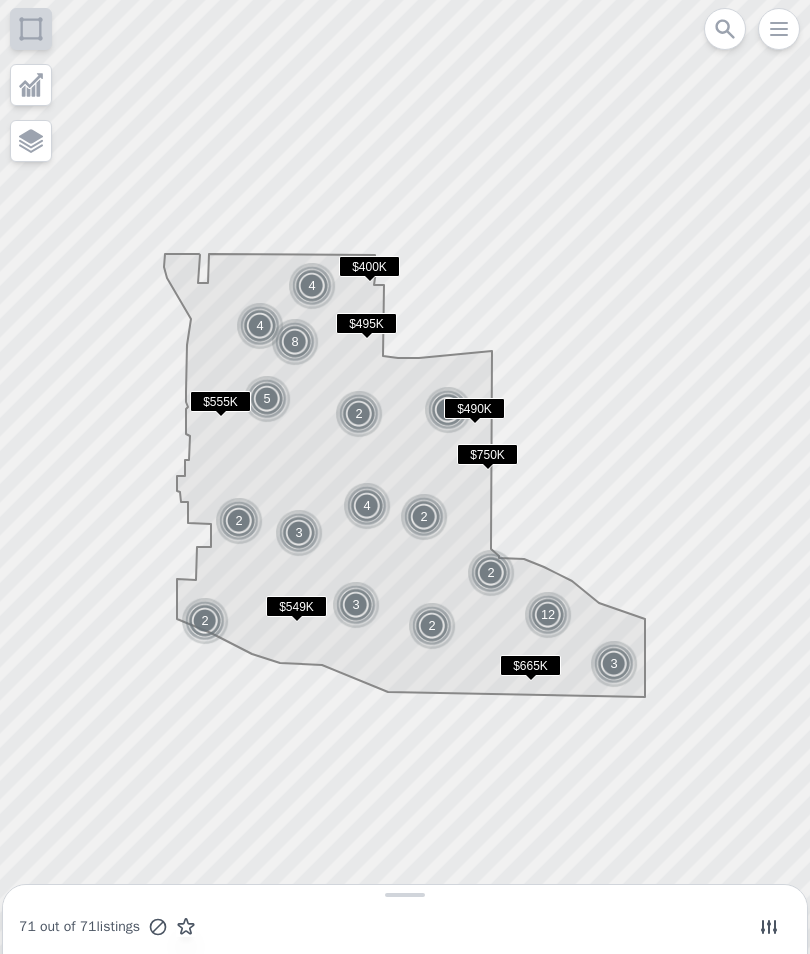 click 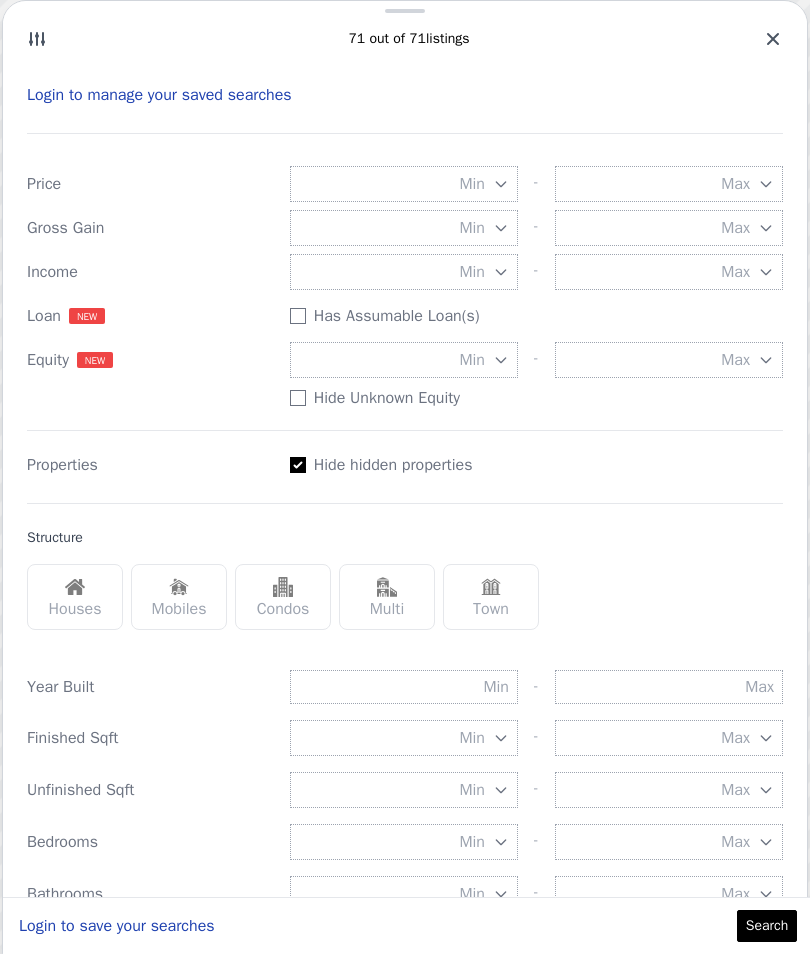 click on "Min" at bounding box center [472, 360] 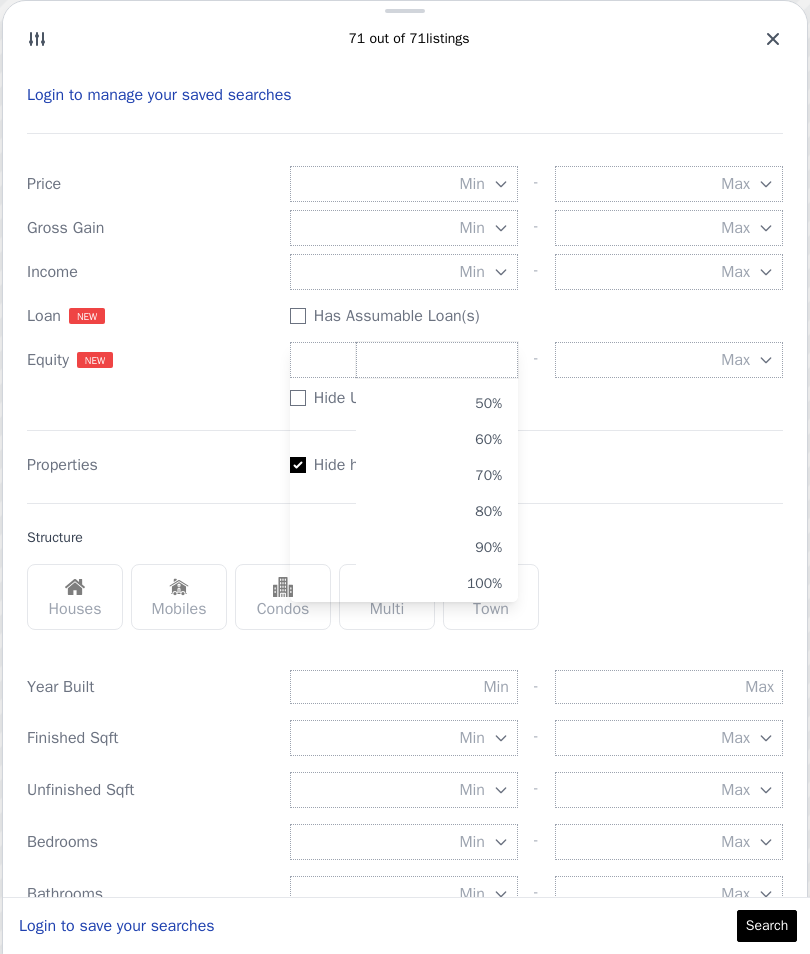 scroll, scrollTop: 172, scrollLeft: 0, axis: vertical 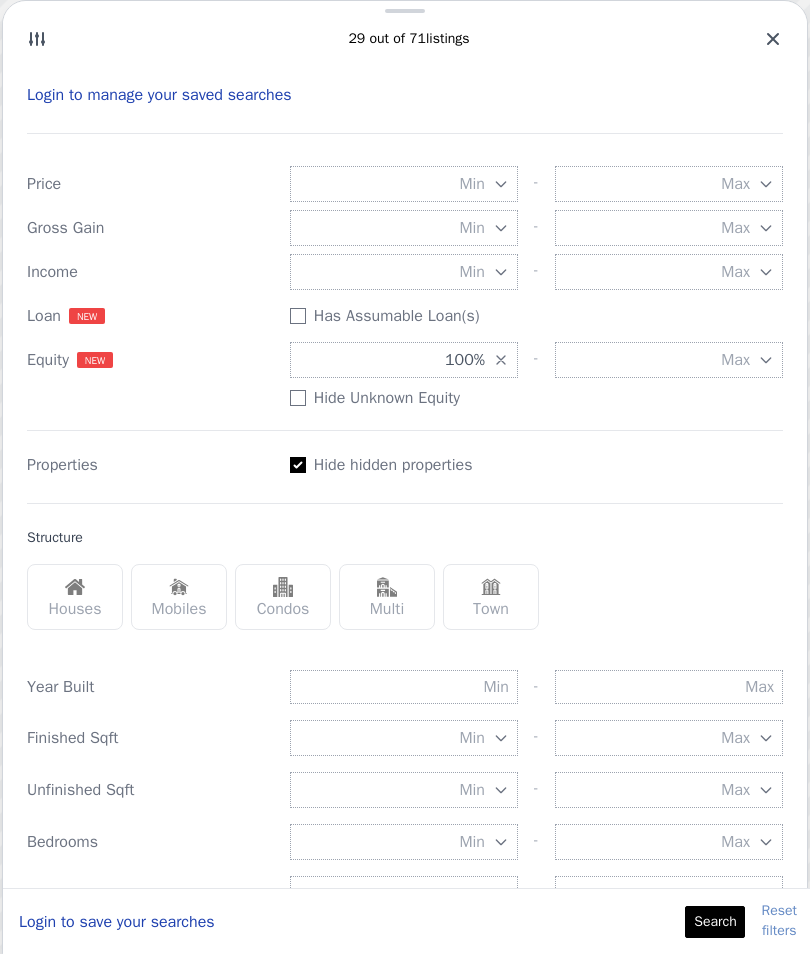 click on "Houses" at bounding box center (75, 597) 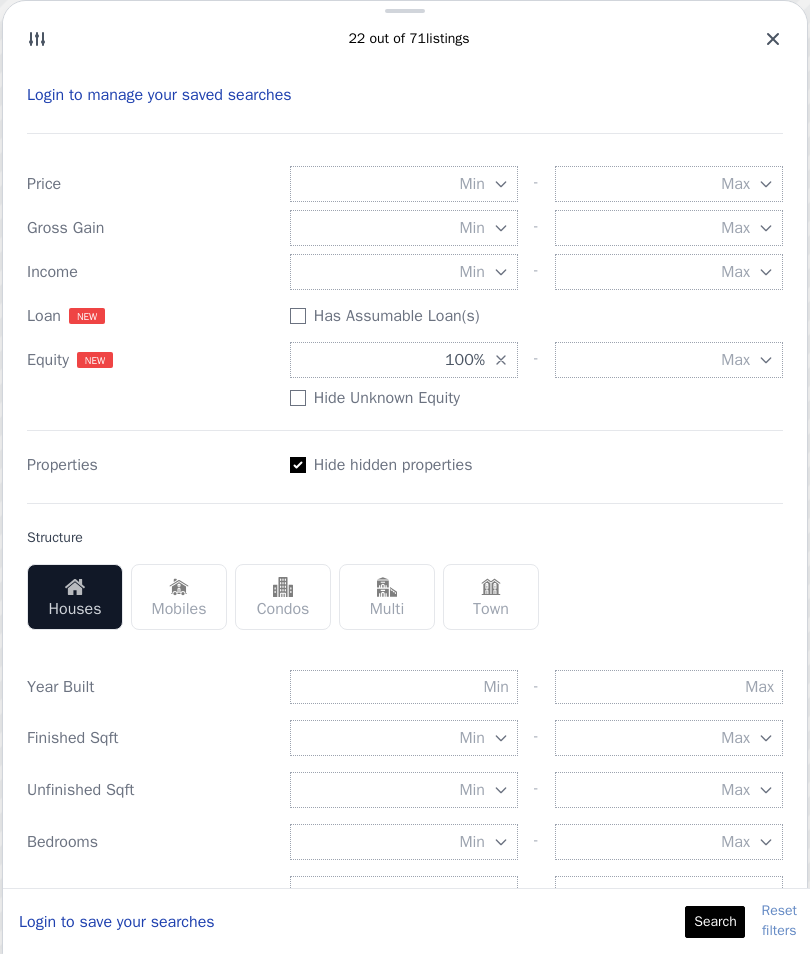 click at bounding box center [387, 587] 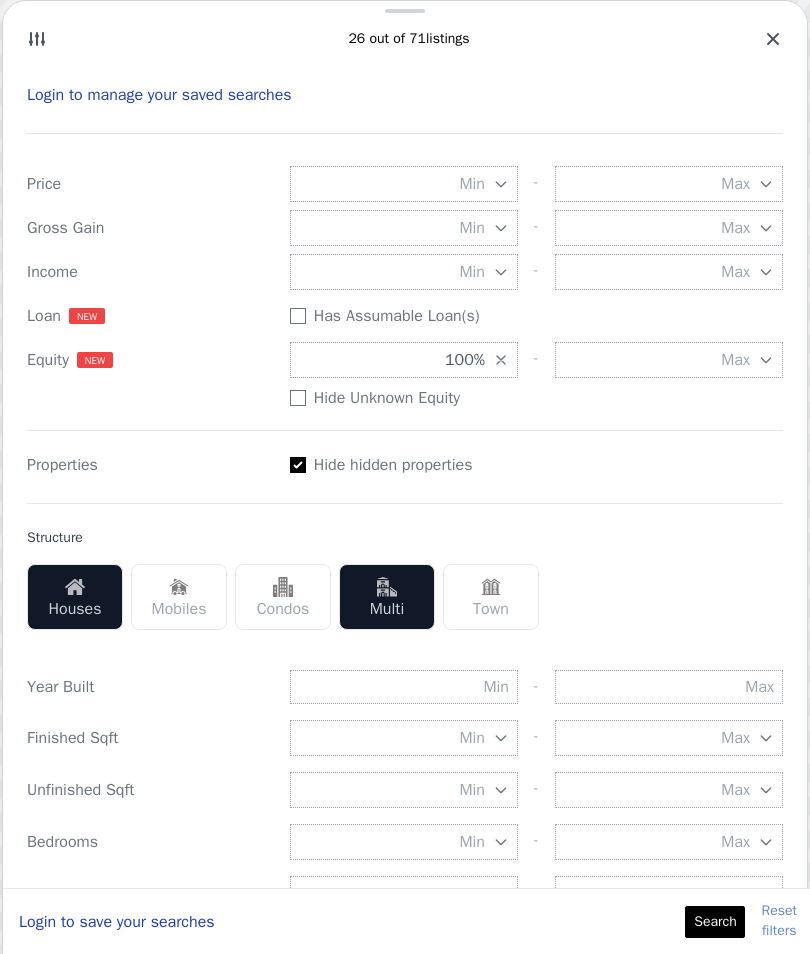 click on "Search" at bounding box center (715, 922) 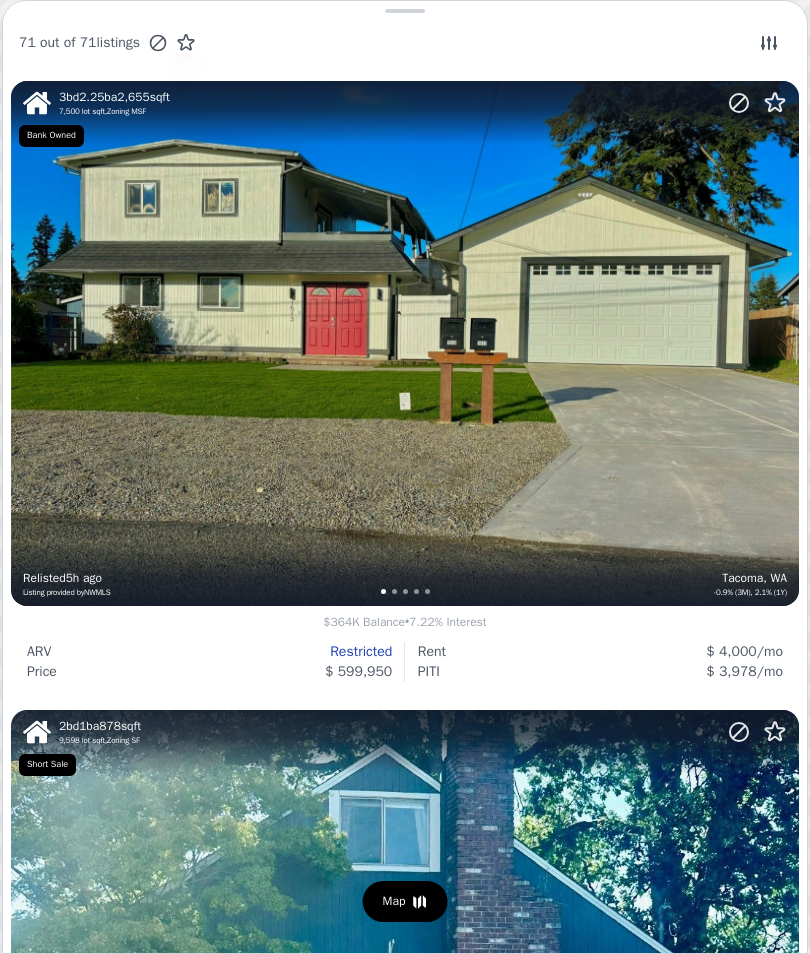 scroll, scrollTop: 0, scrollLeft: 0, axis: both 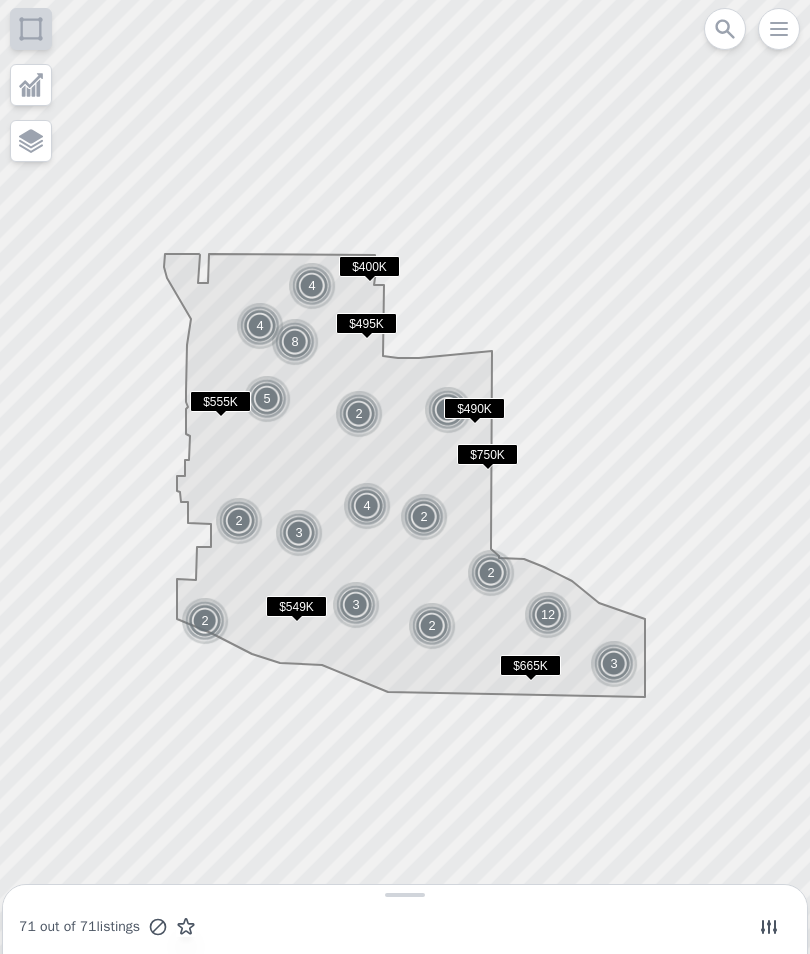 click 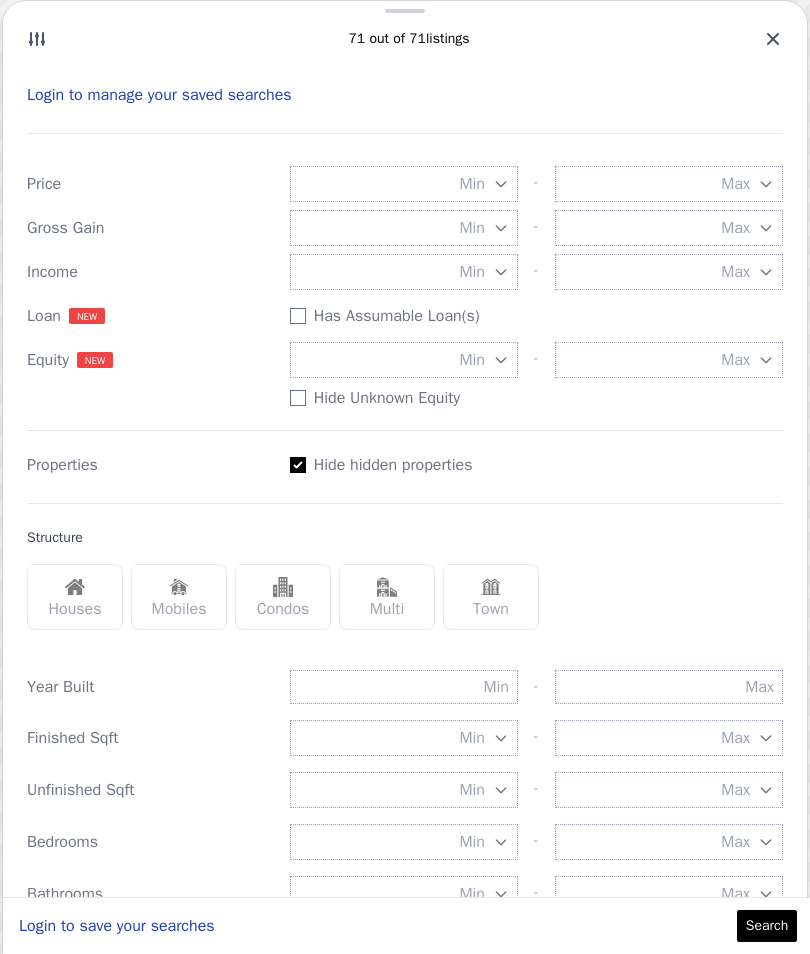 click on "Min" at bounding box center (404, 272) 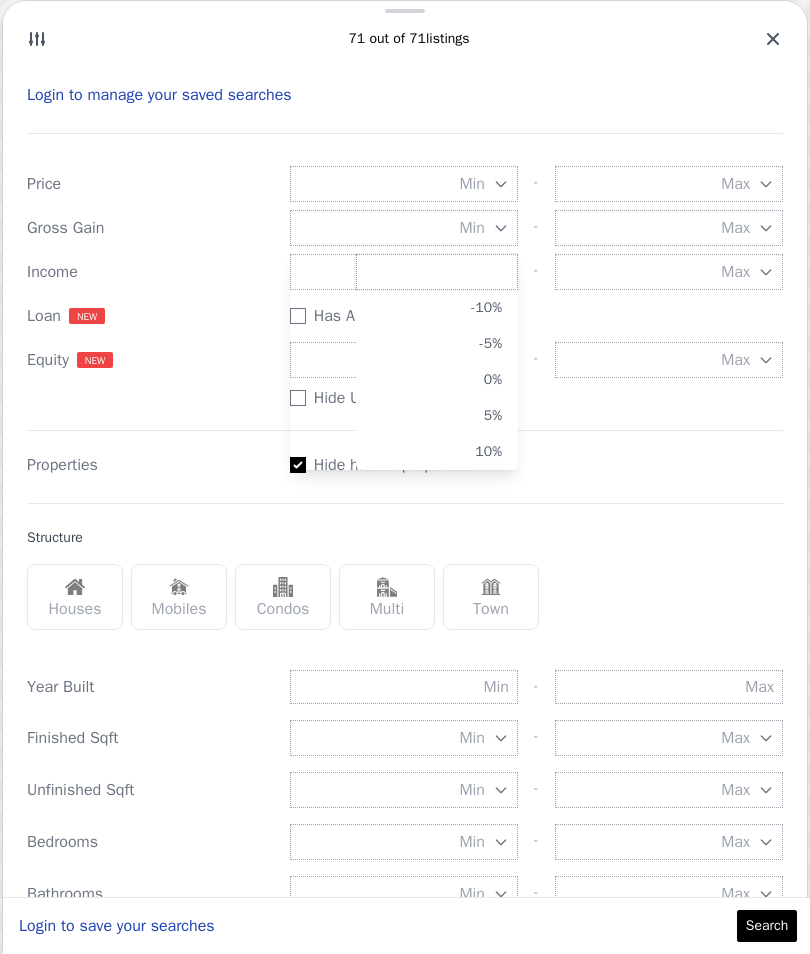 scroll, scrollTop: 0, scrollLeft: 0, axis: both 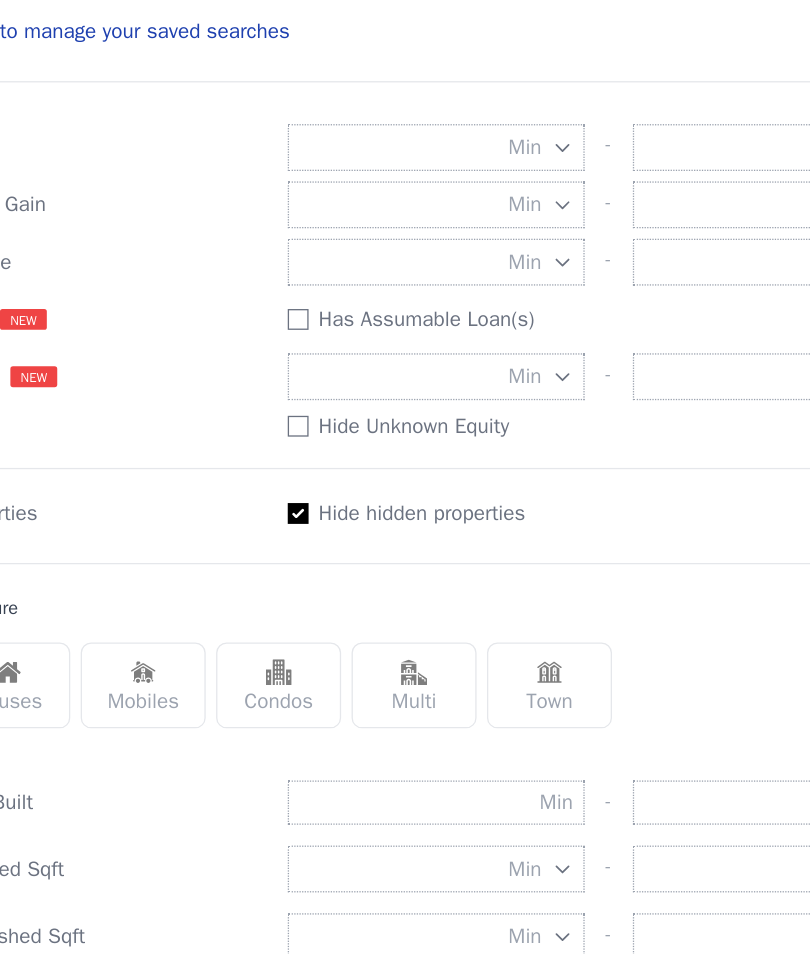 click on "Has Assumable Loan(s)" at bounding box center [298, 465] 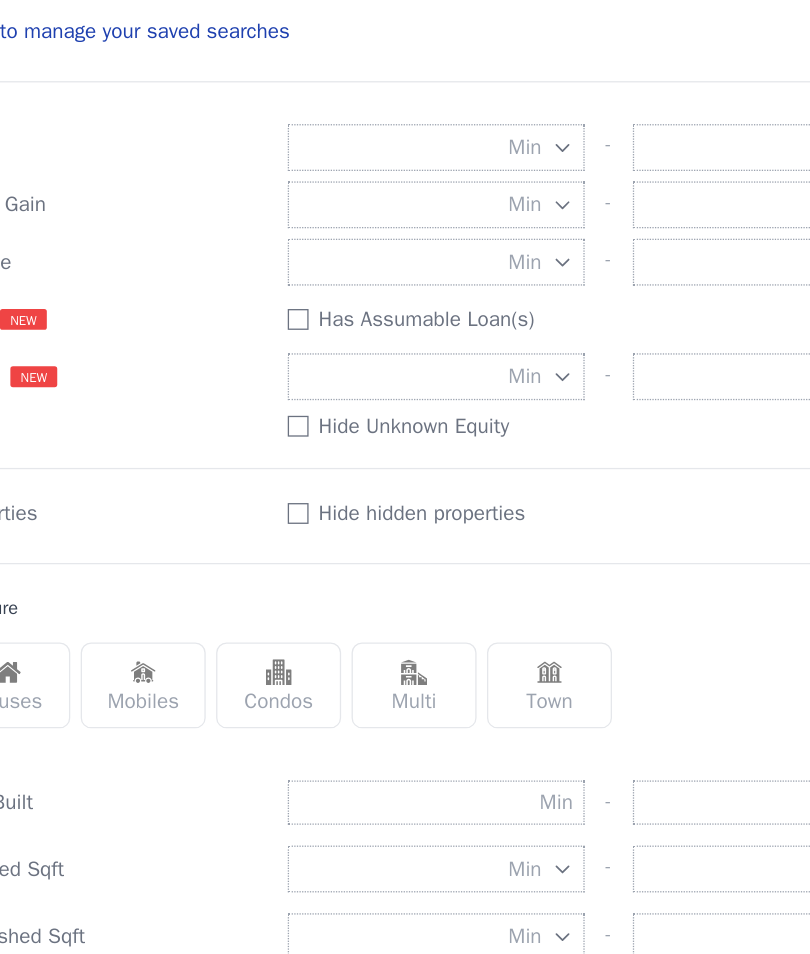 checkbox on "false" 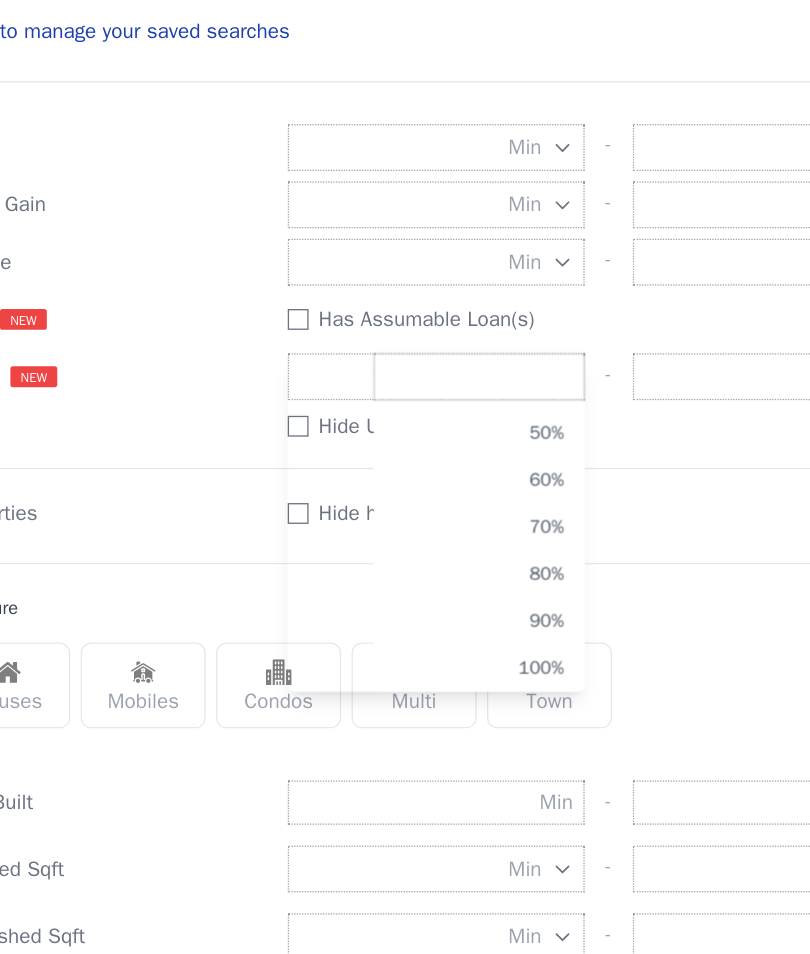 scroll, scrollTop: 172, scrollLeft: 0, axis: vertical 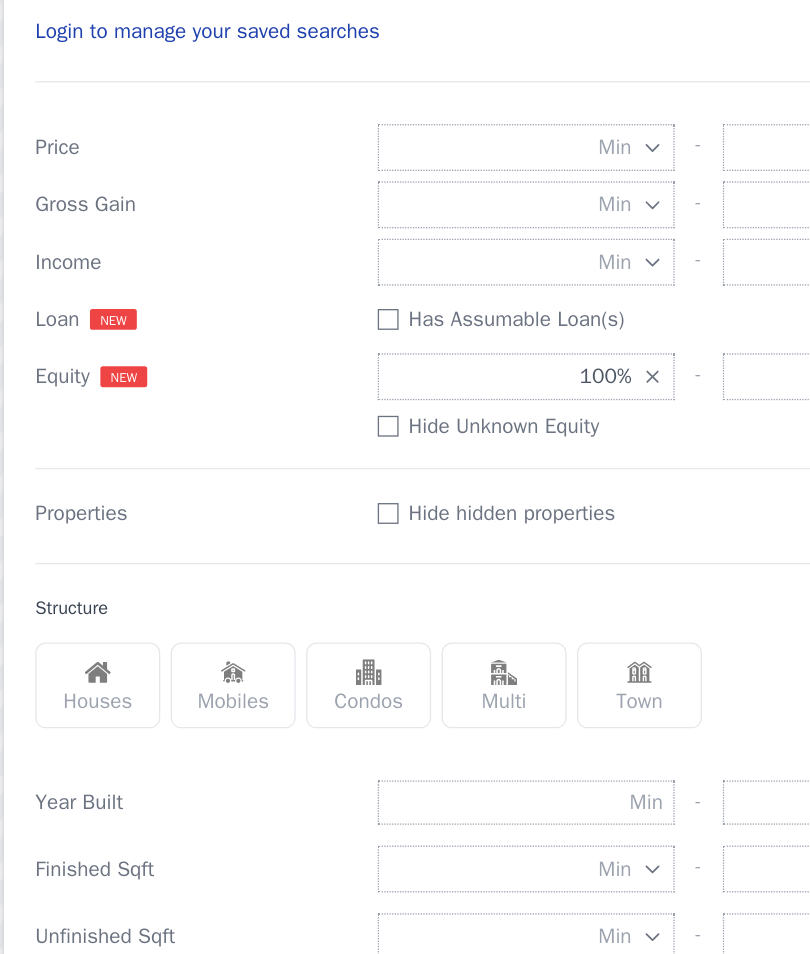 click on "Houses" at bounding box center (75, 597) 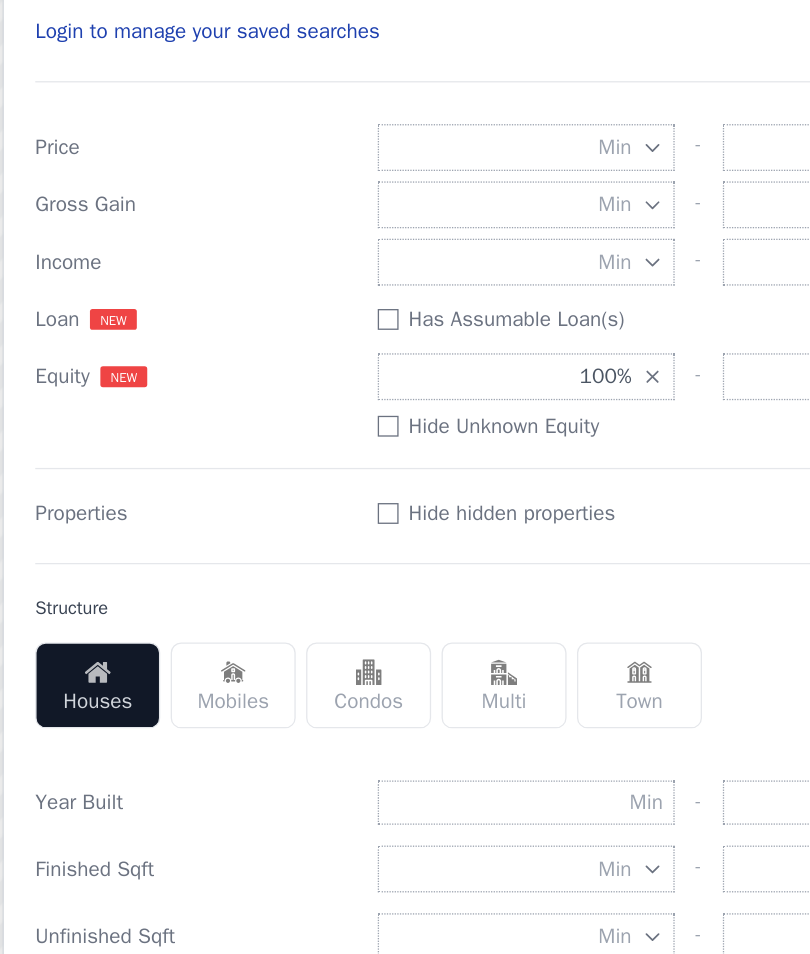 click on "Multi" at bounding box center (387, 597) 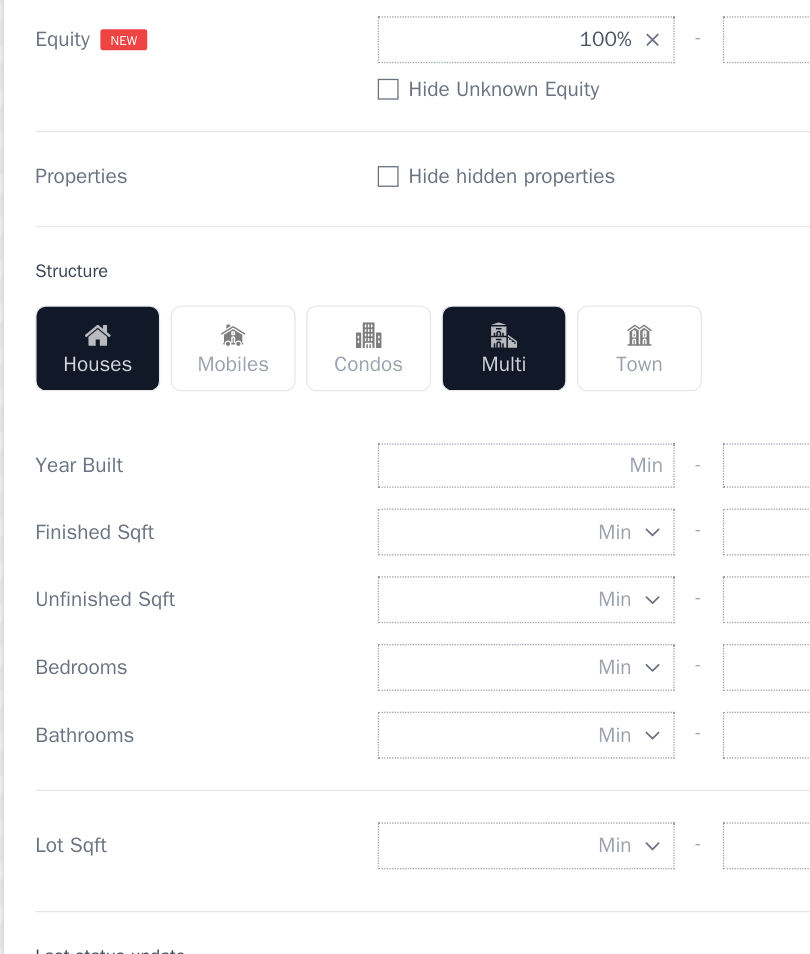 scroll, scrollTop: 261, scrollLeft: 0, axis: vertical 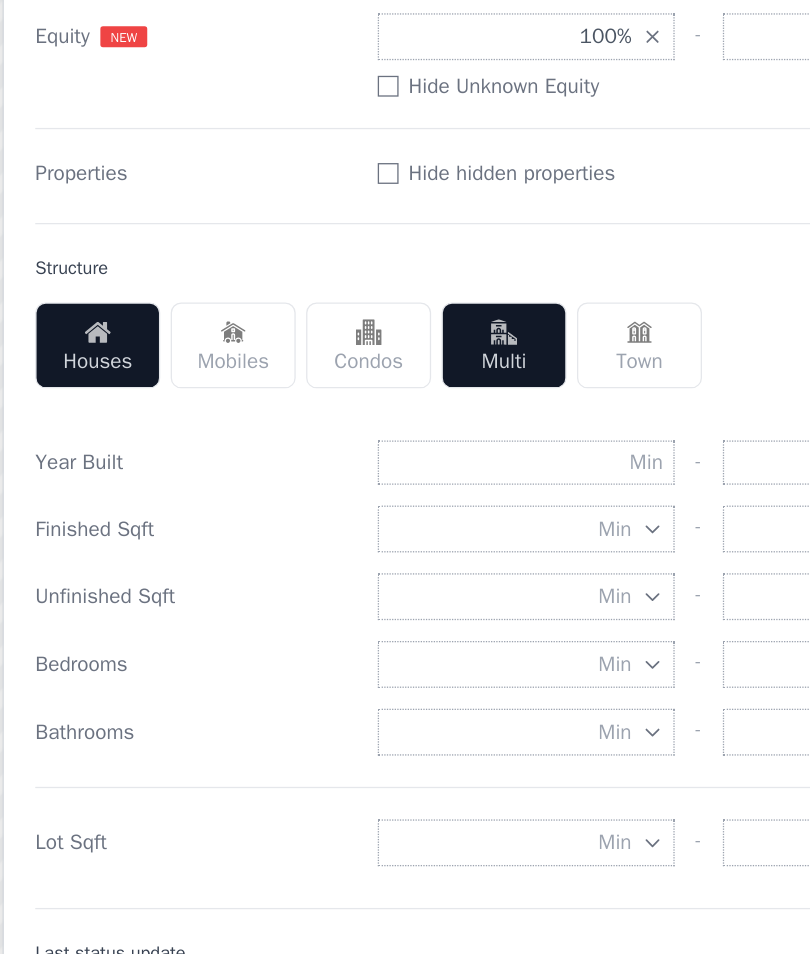 click 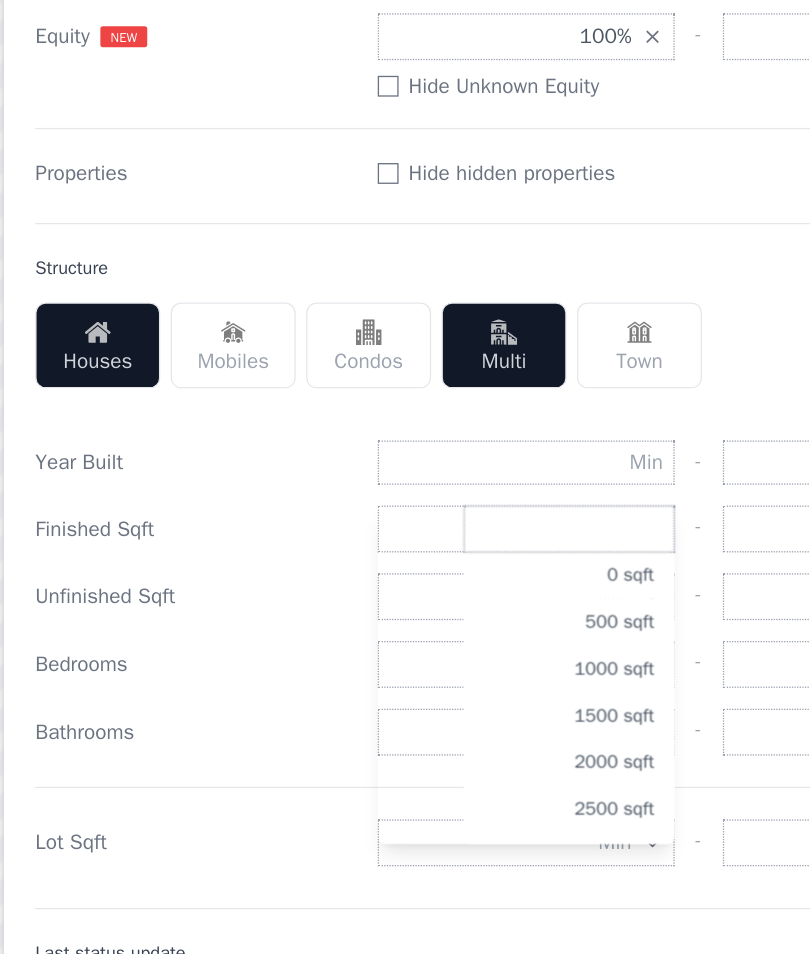 click on "2000 sqft" at bounding box center (437, 657) 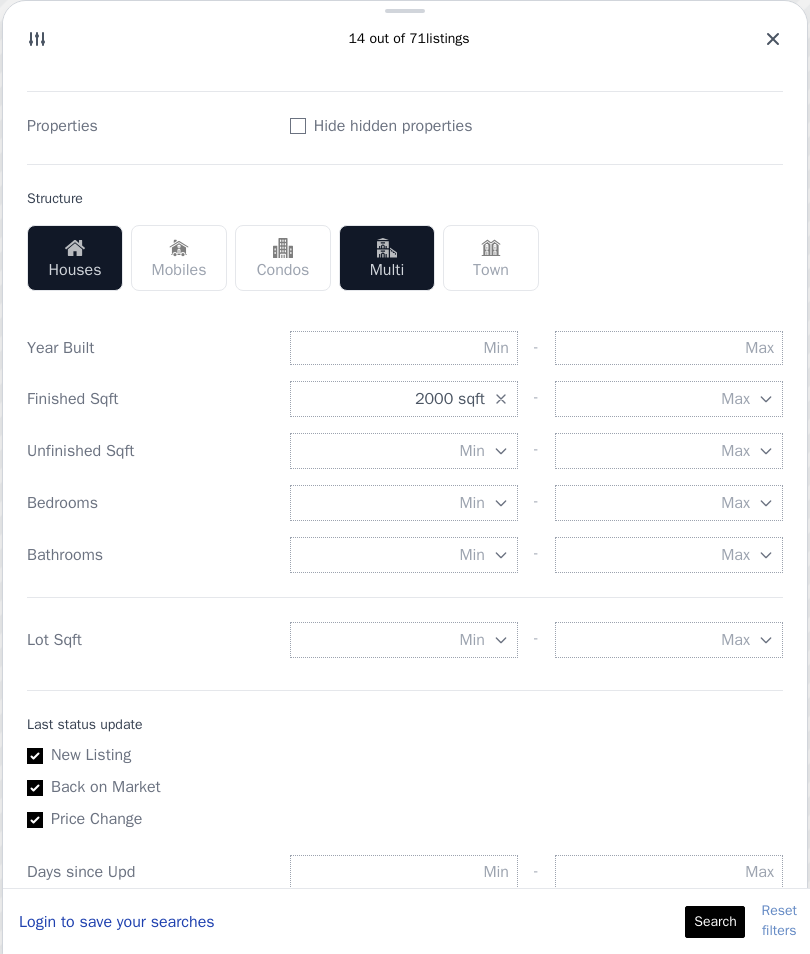 scroll, scrollTop: 357, scrollLeft: 0, axis: vertical 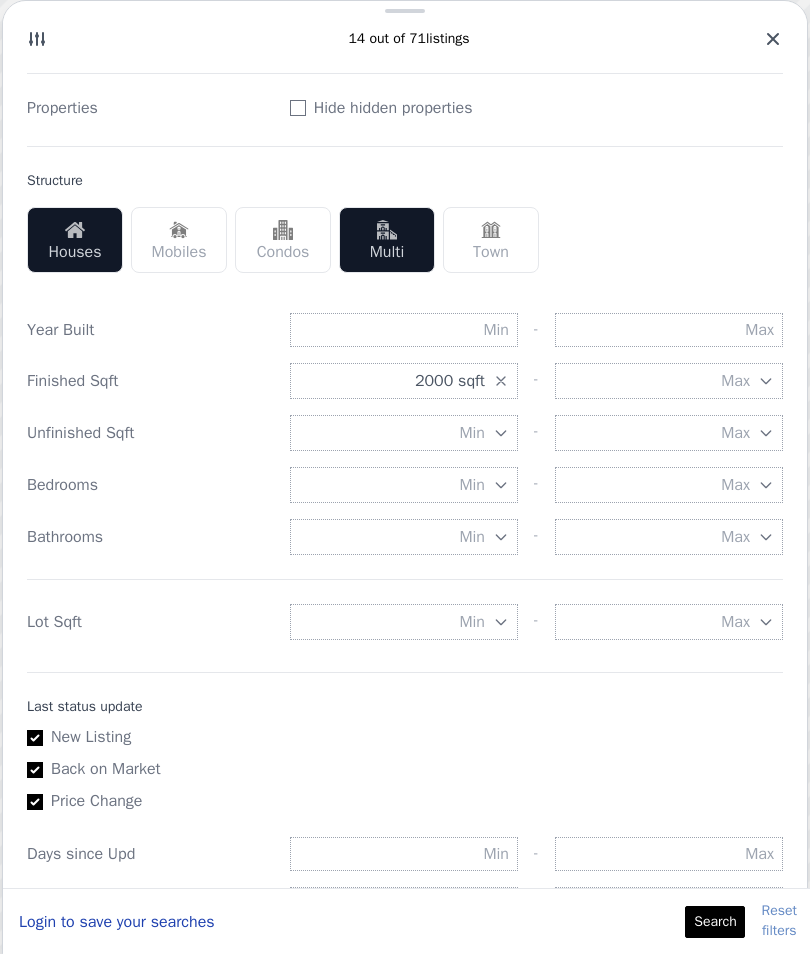 click on "Search" at bounding box center (715, 922) 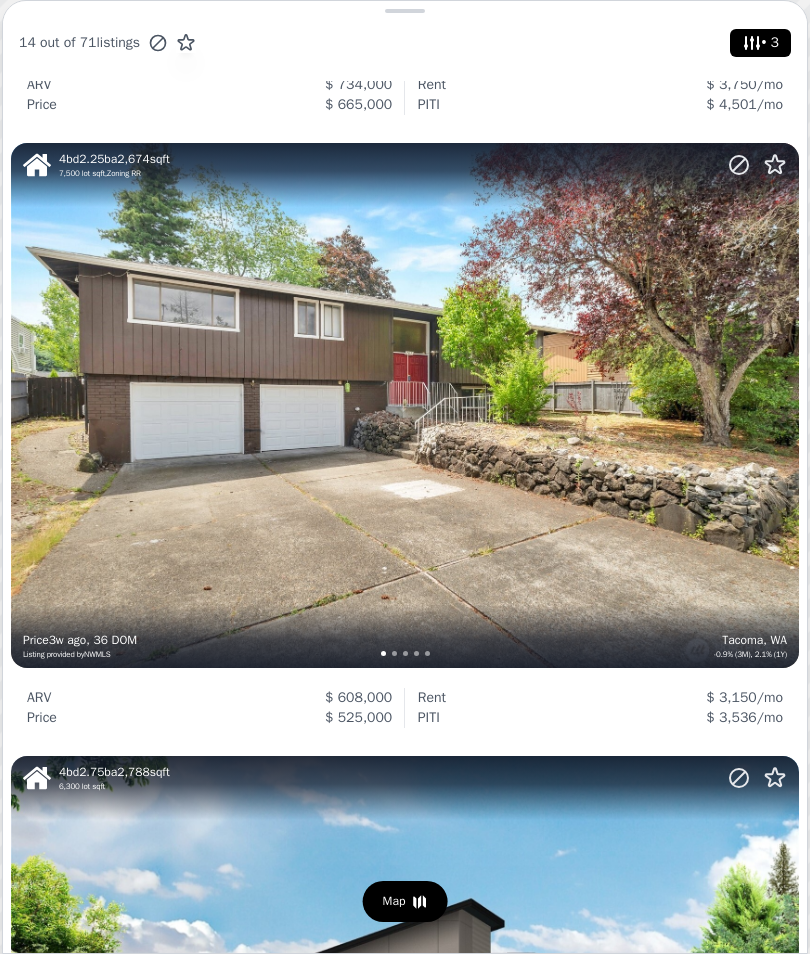scroll, scrollTop: 1794, scrollLeft: 0, axis: vertical 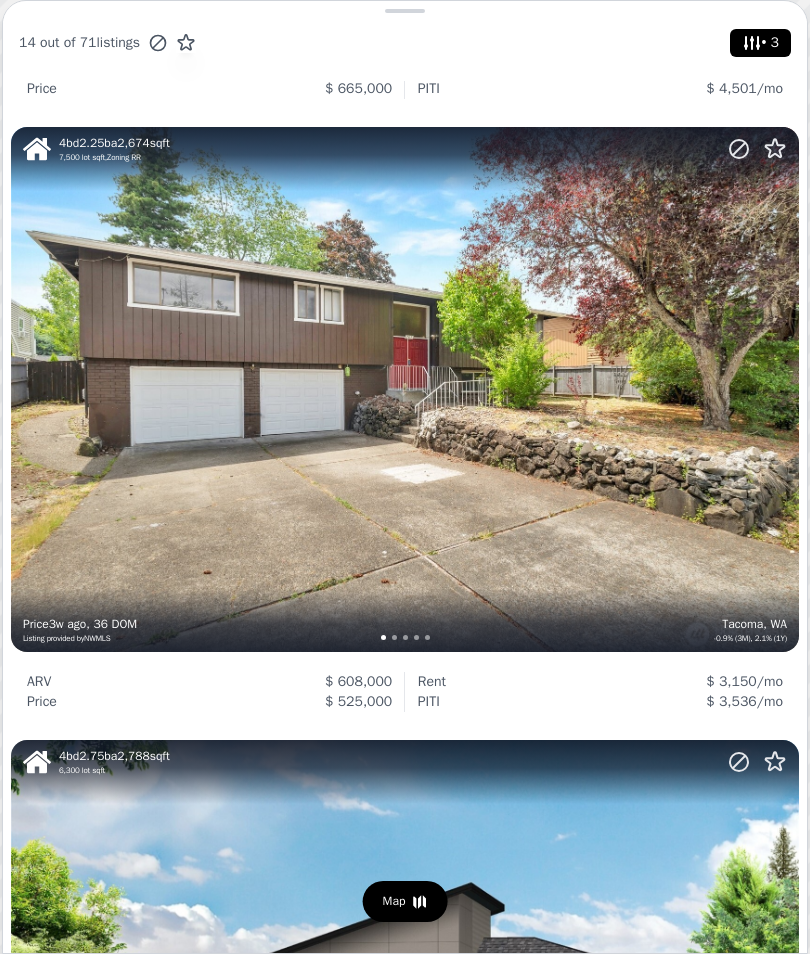 click on "4 bd  2.25 ba  2,674 sqft  7,500   lot sqft ,  Zoning RR Tacoma, WA -0.9% (3M), 2.1% (1Y) Price  3w ago , 36 DOM Listing provided by  NWMLS" at bounding box center [405, 389] 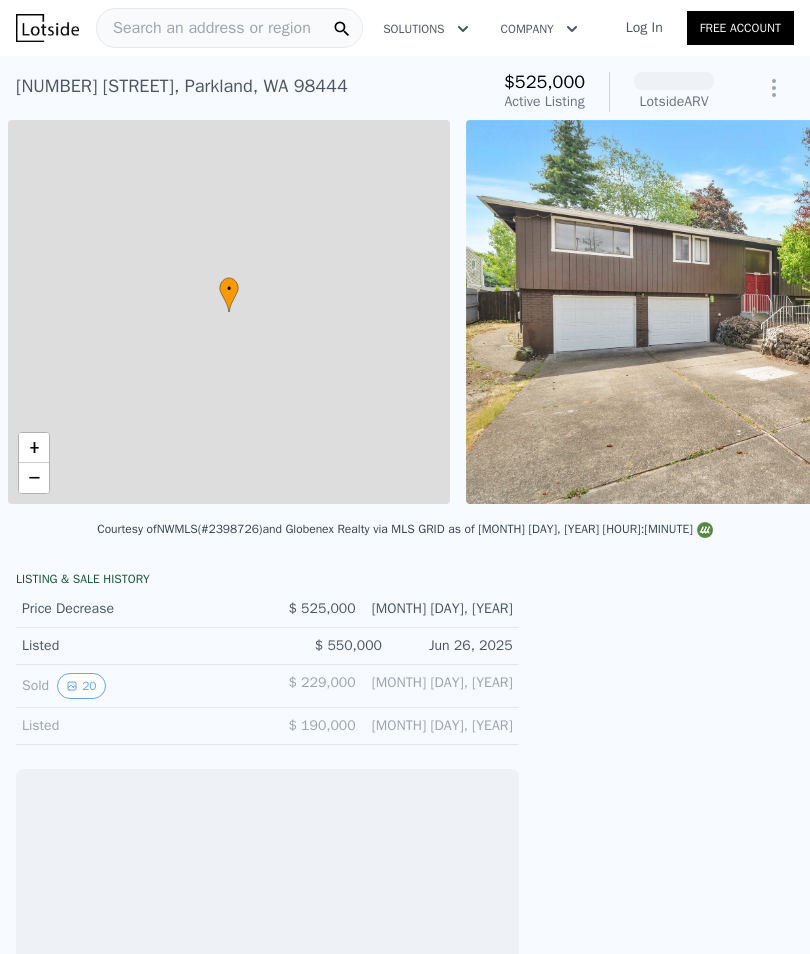 scroll, scrollTop: 0, scrollLeft: 0, axis: both 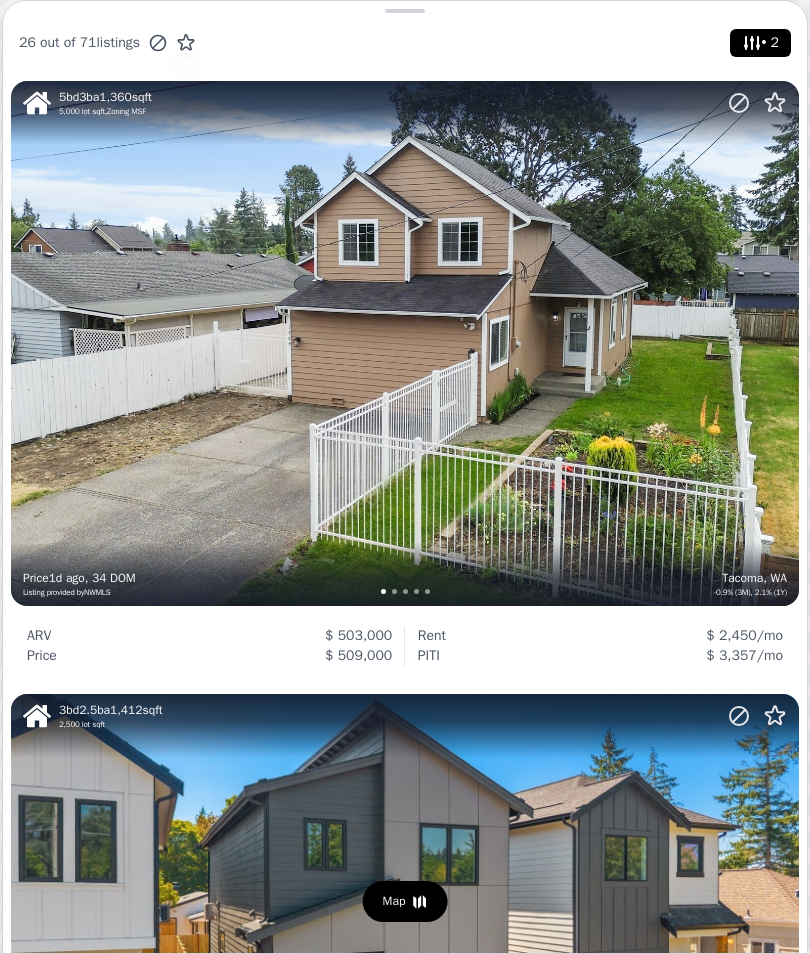 click 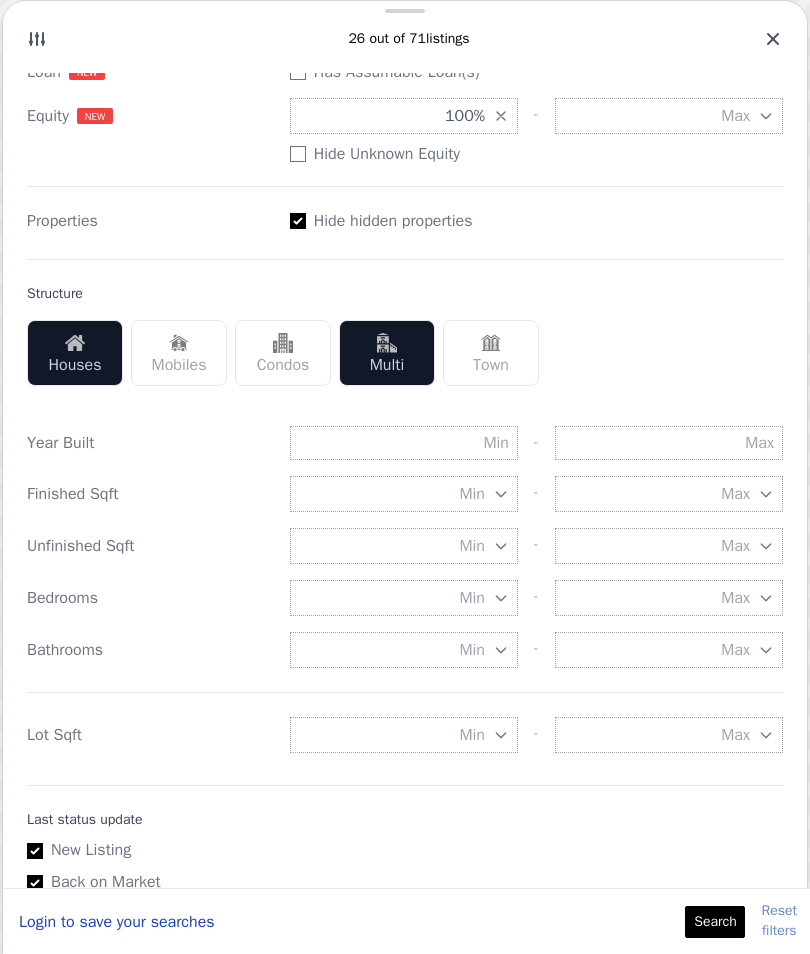 scroll, scrollTop: 246, scrollLeft: 0, axis: vertical 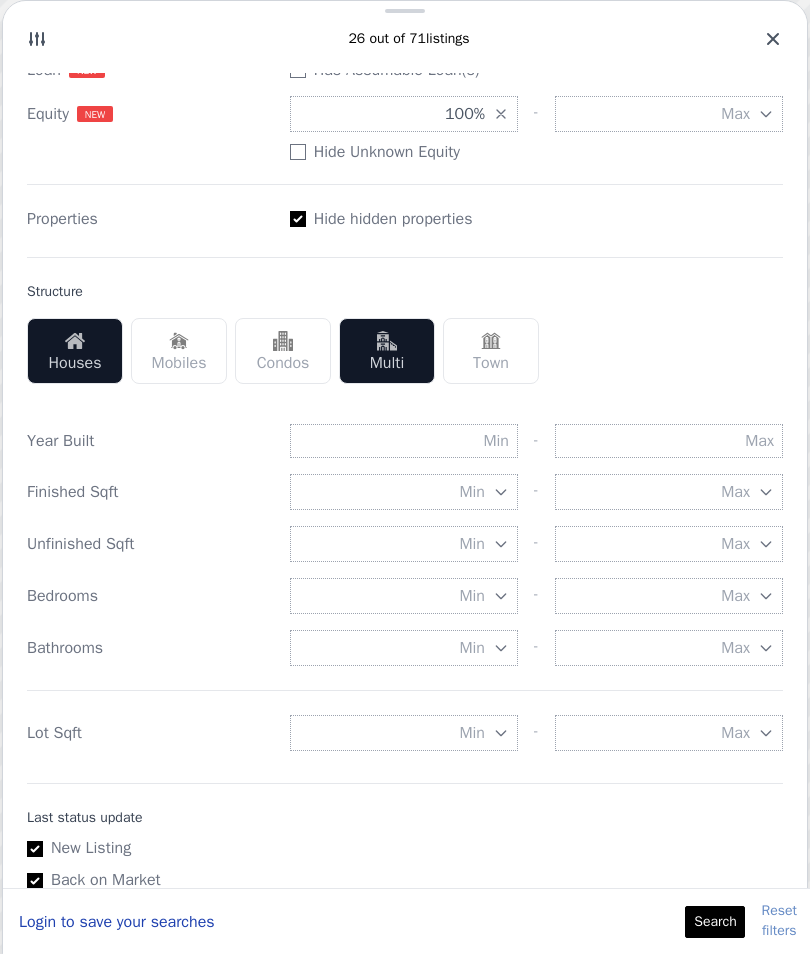 click 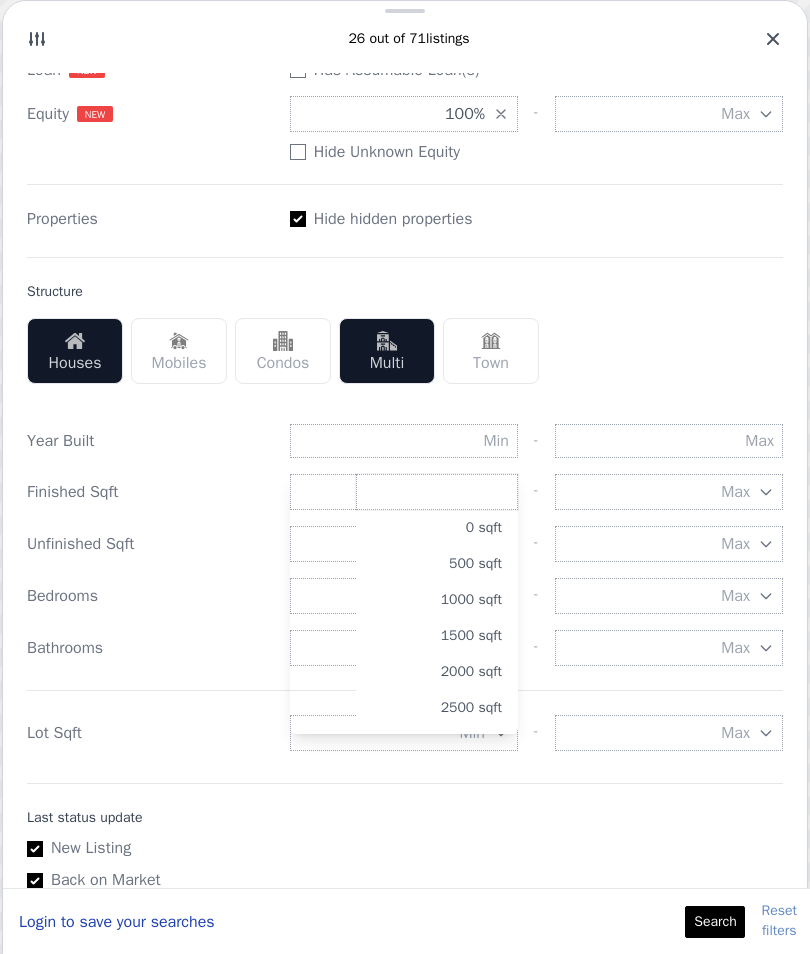 click on "2000 sqft" at bounding box center (437, 672) 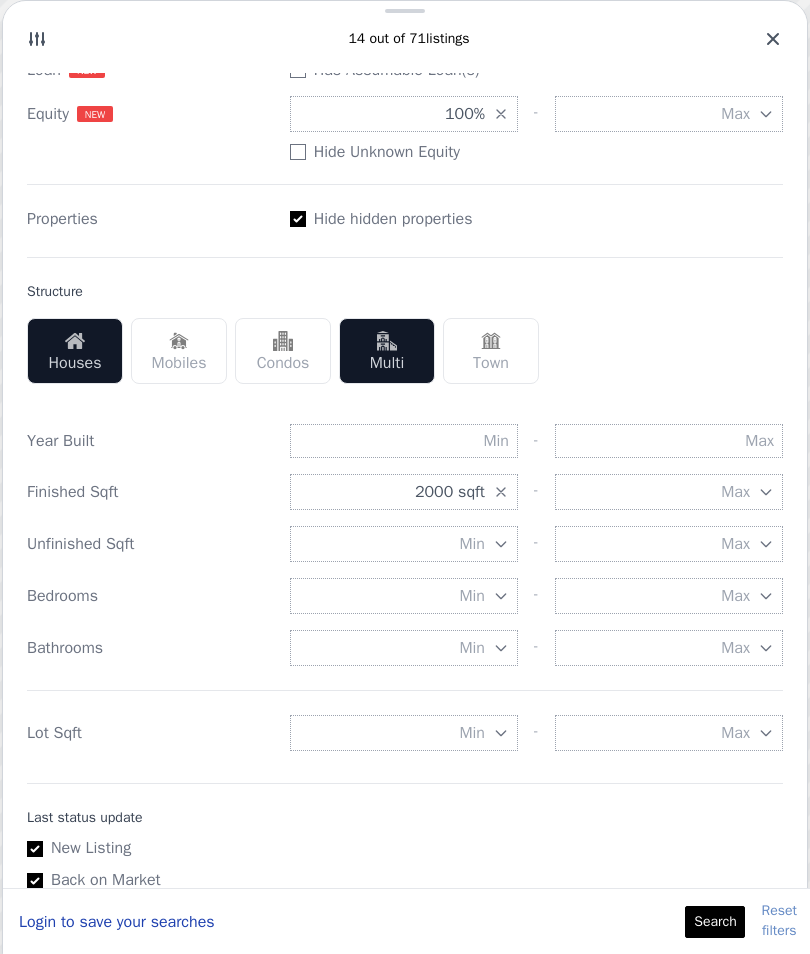click on "Search" at bounding box center (715, 922) 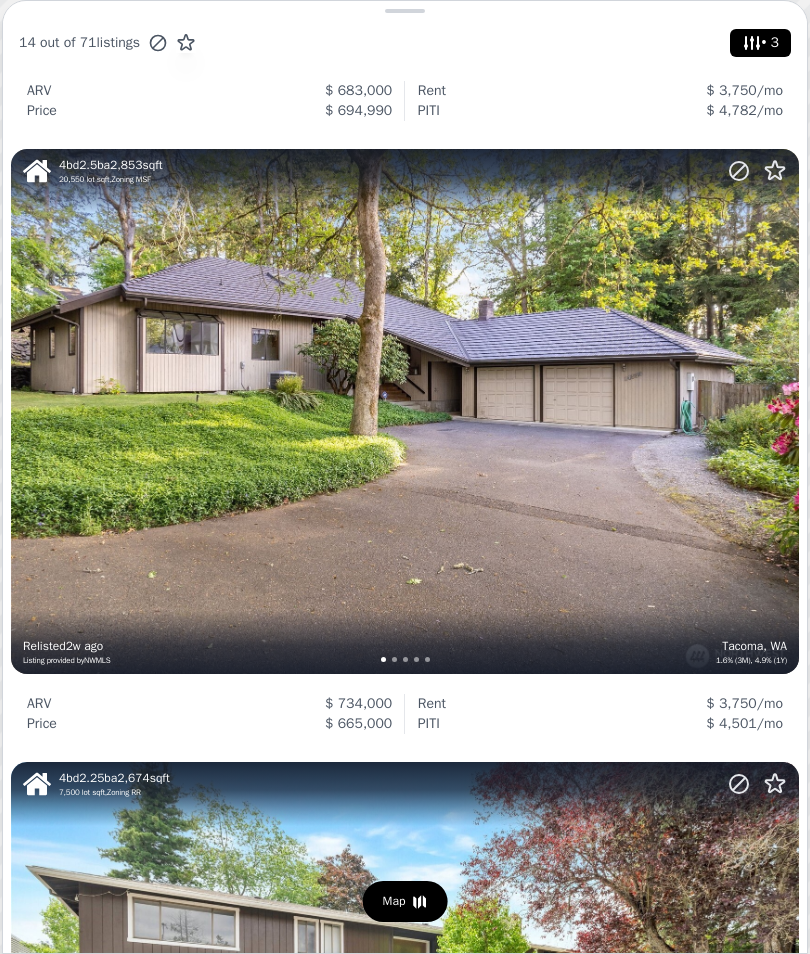 scroll, scrollTop: 1160, scrollLeft: 0, axis: vertical 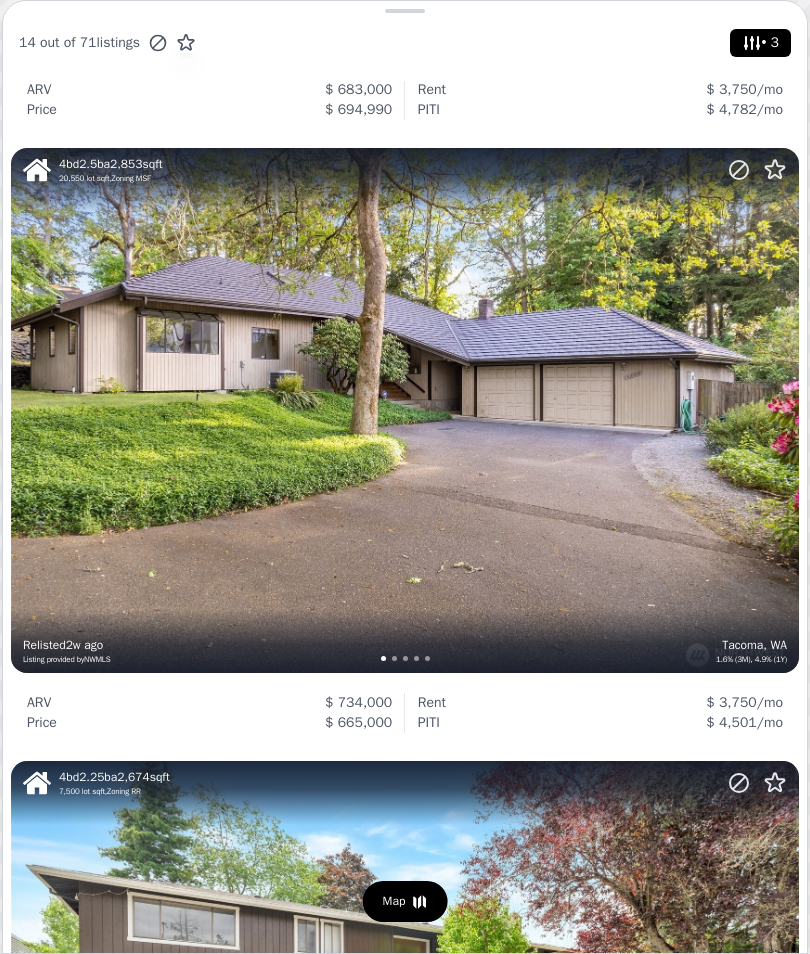 click on "4 bd  2.5 ba  2,853 sqft  20,550   lot sqft ,  Zoning MSF Tacoma, WA 1.6% (3M), 4.9% (1Y) Relisted  2w ago Listing provided by  NWMLS" at bounding box center (405, 410) 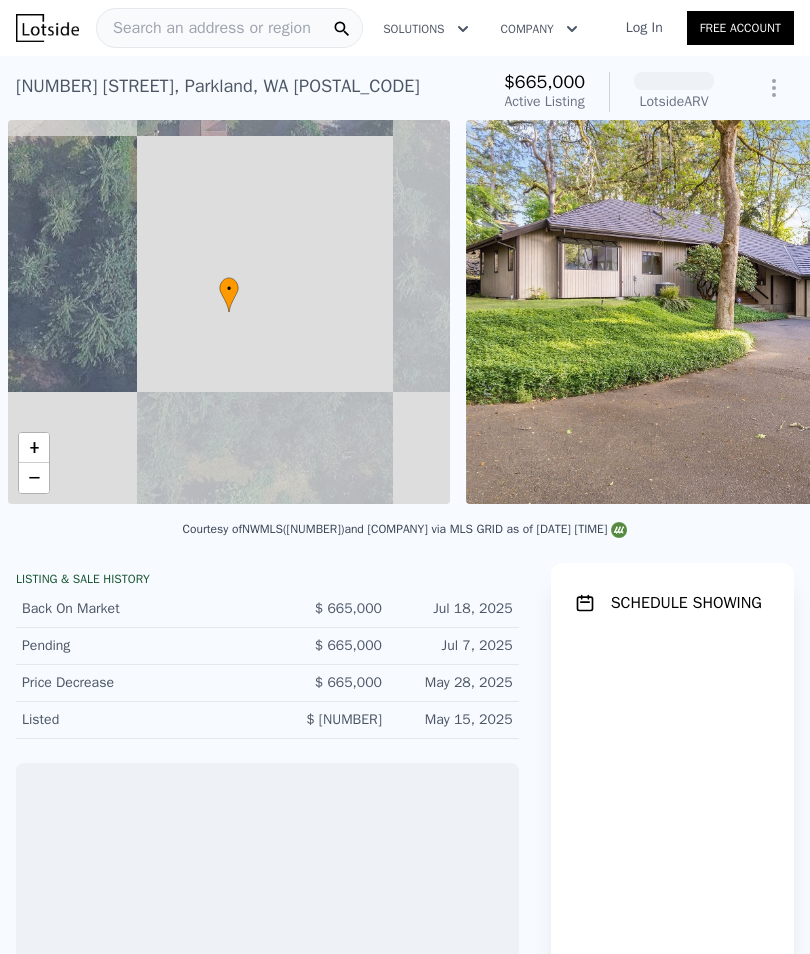 scroll, scrollTop: 0, scrollLeft: 0, axis: both 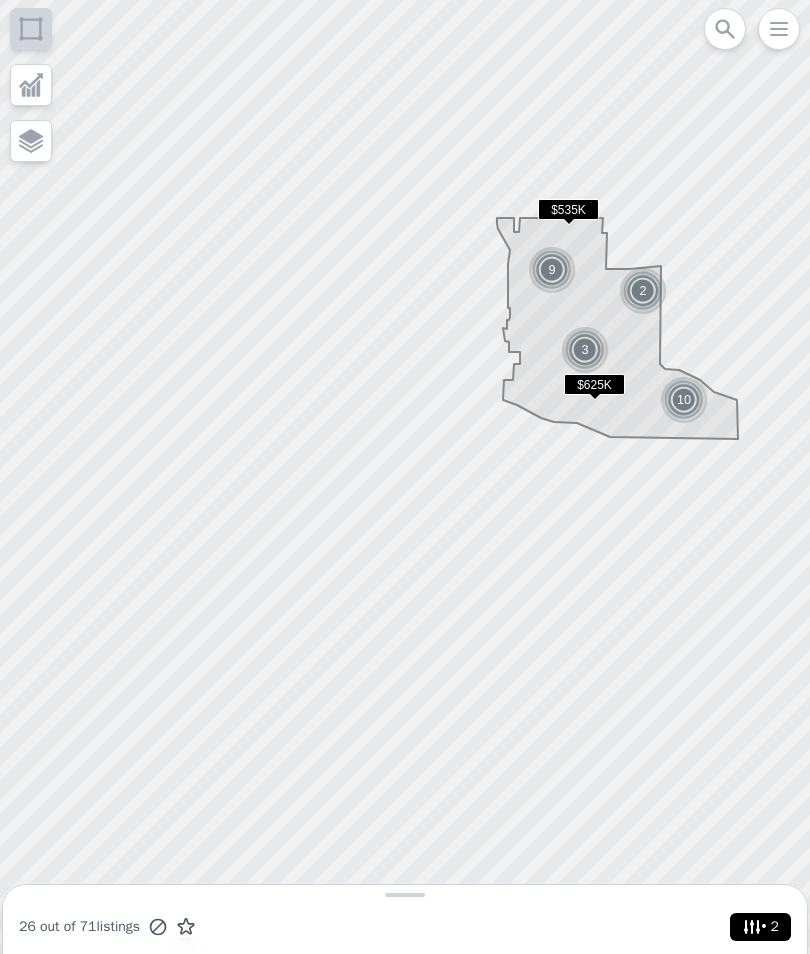 click 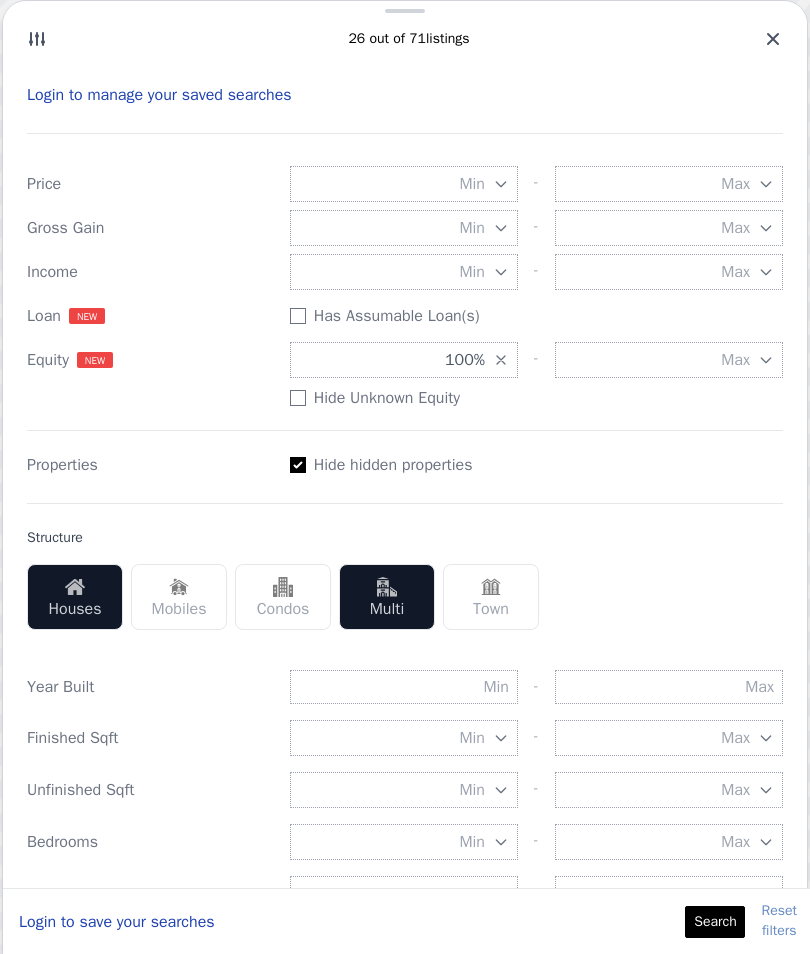 scroll, scrollTop: 46, scrollLeft: 0, axis: vertical 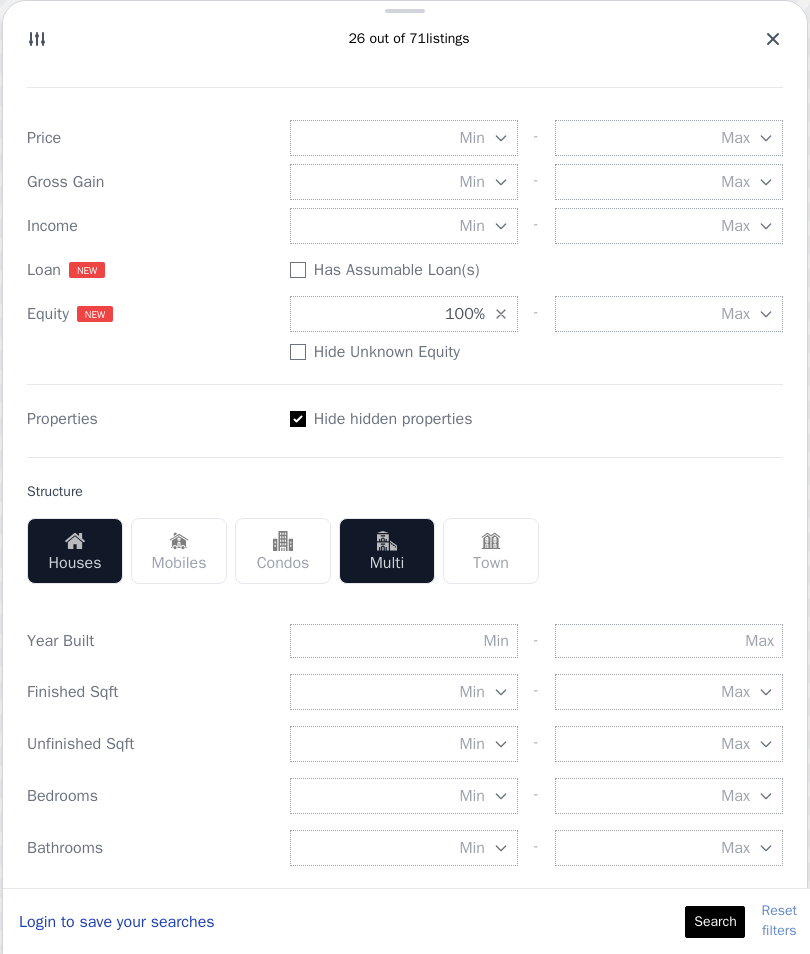 click 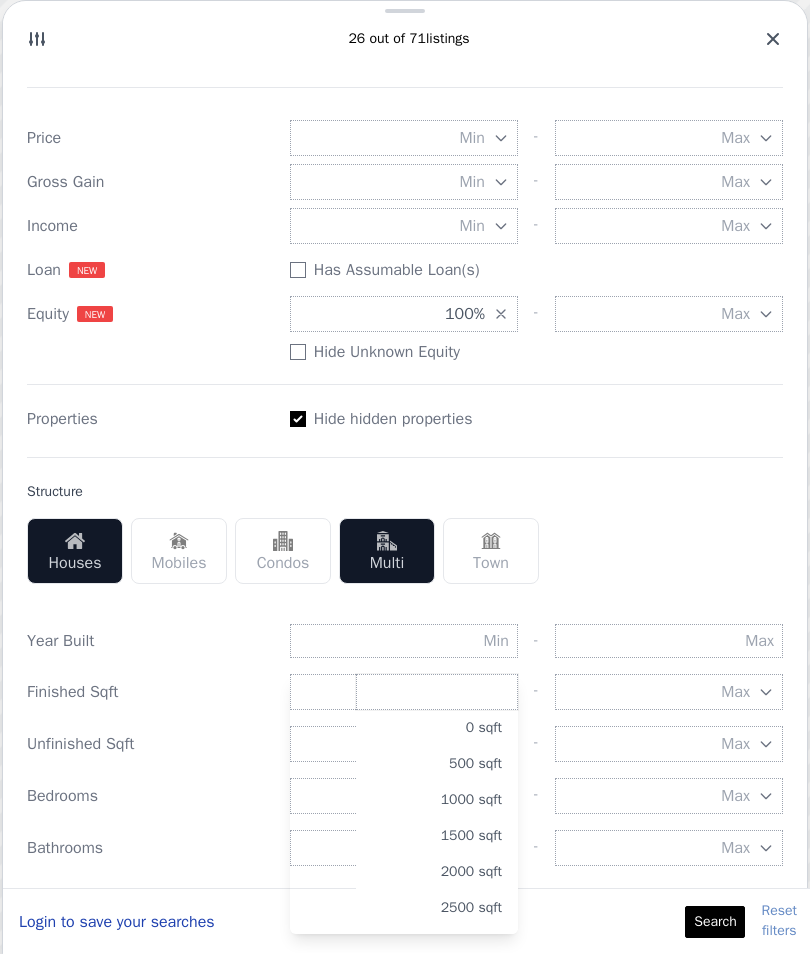 click on "2000 sqft" at bounding box center [437, 872] 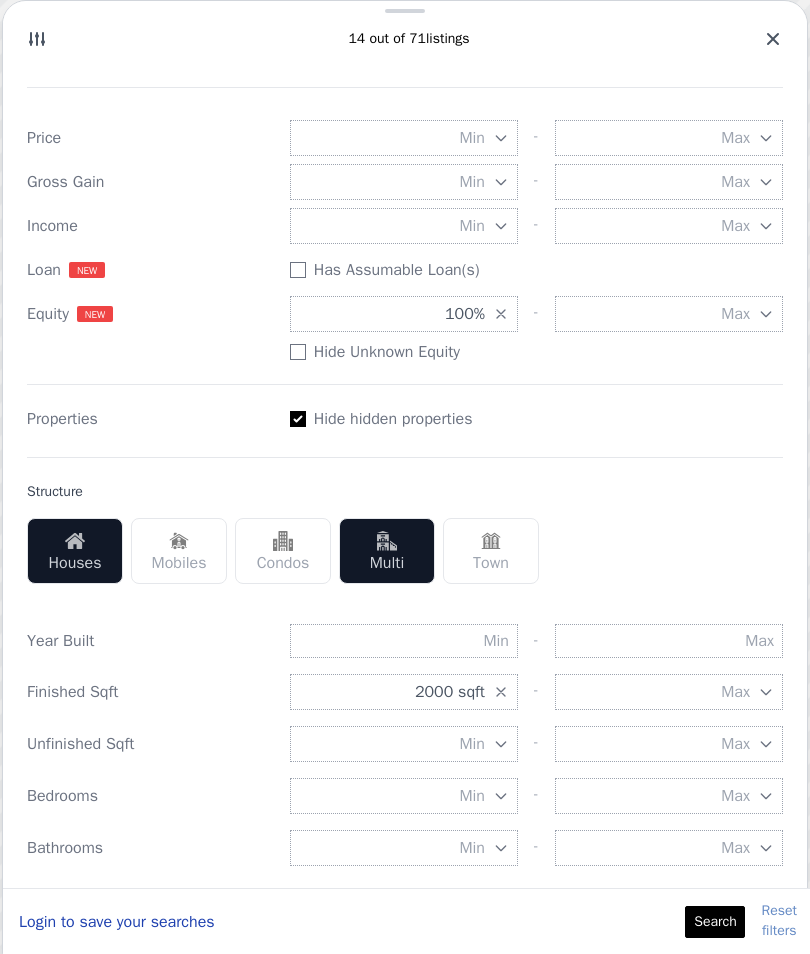 click on "Search" at bounding box center [715, 922] 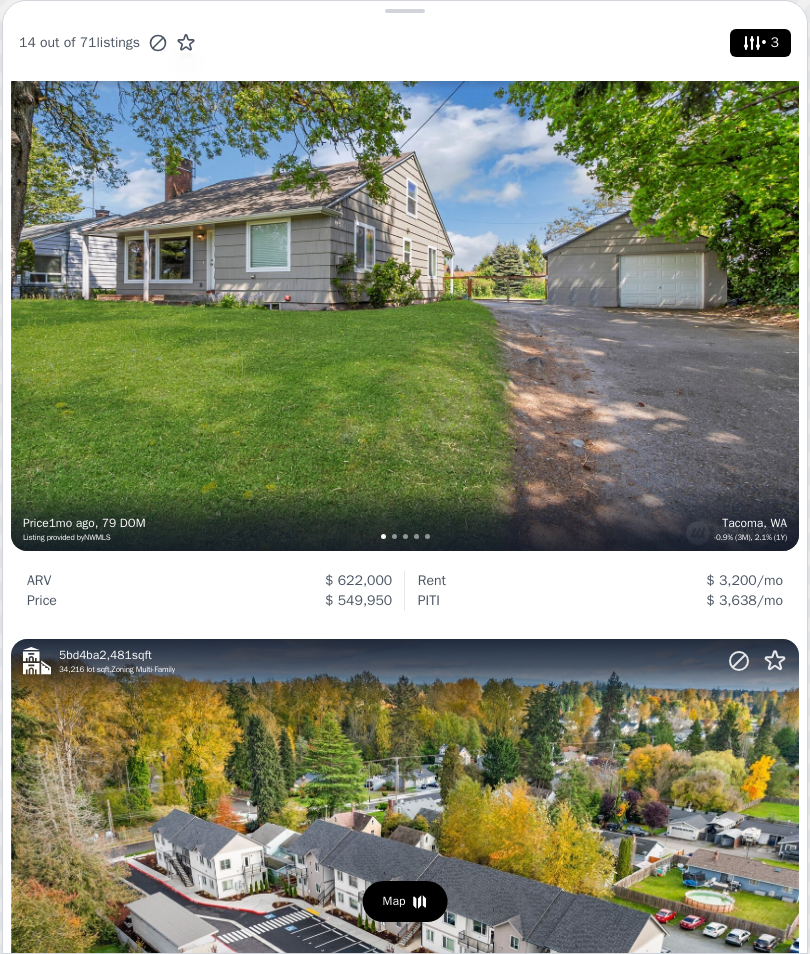 scroll, scrollTop: 3169, scrollLeft: 0, axis: vertical 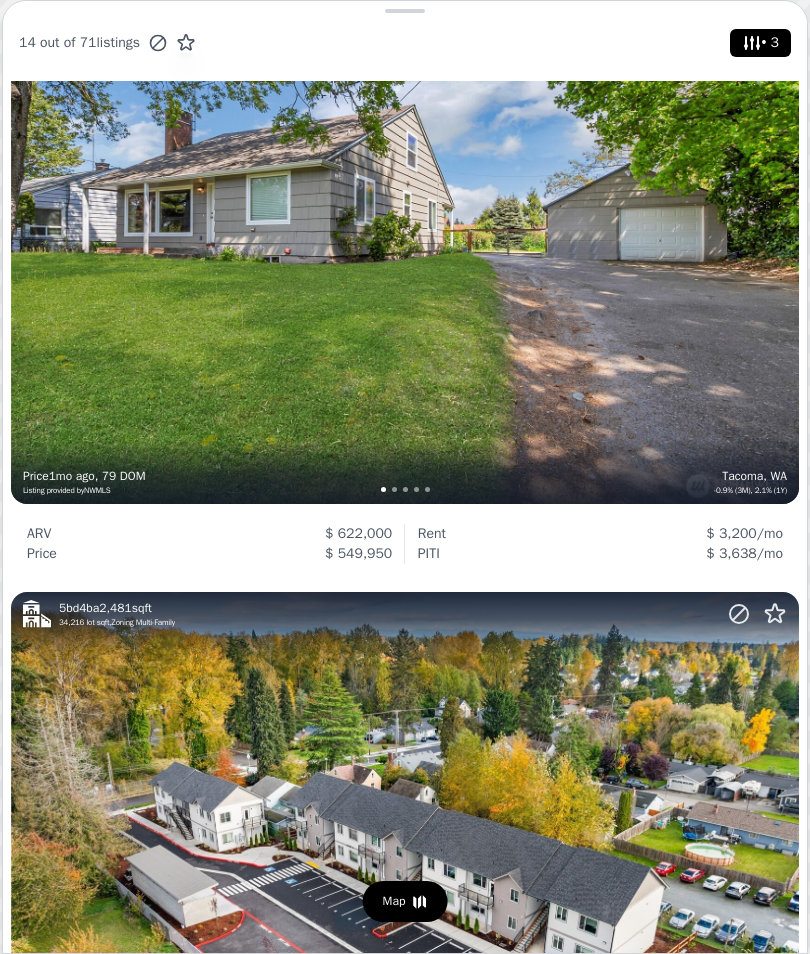 click on "$ 549,950" at bounding box center [358, 553] 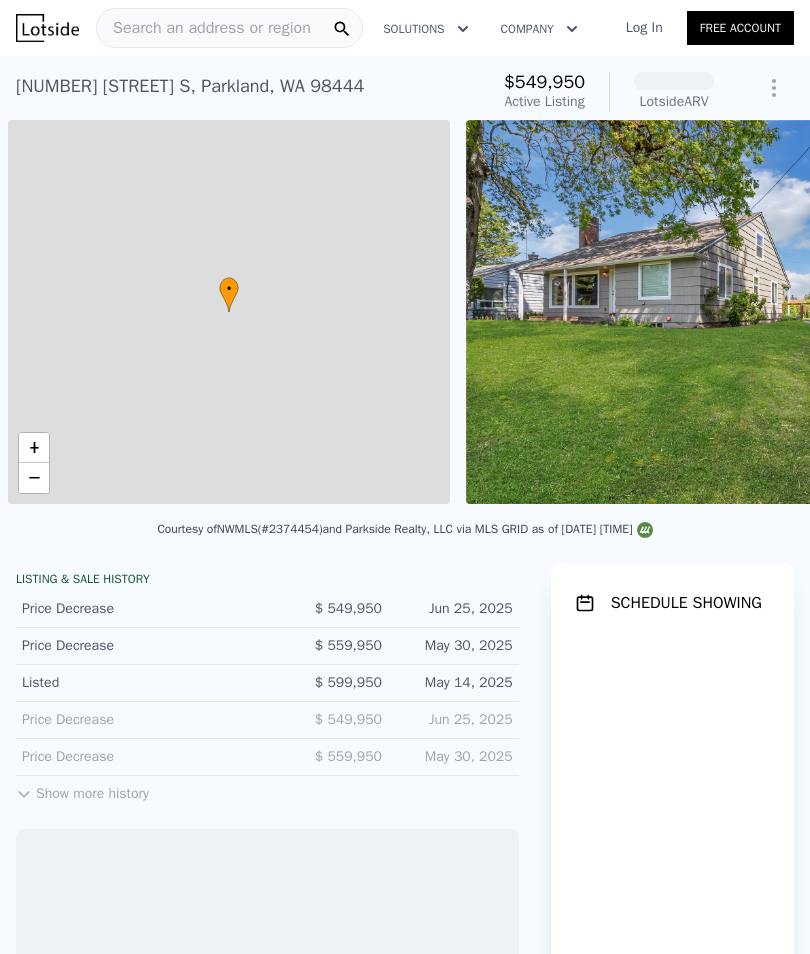 scroll, scrollTop: 0, scrollLeft: 0, axis: both 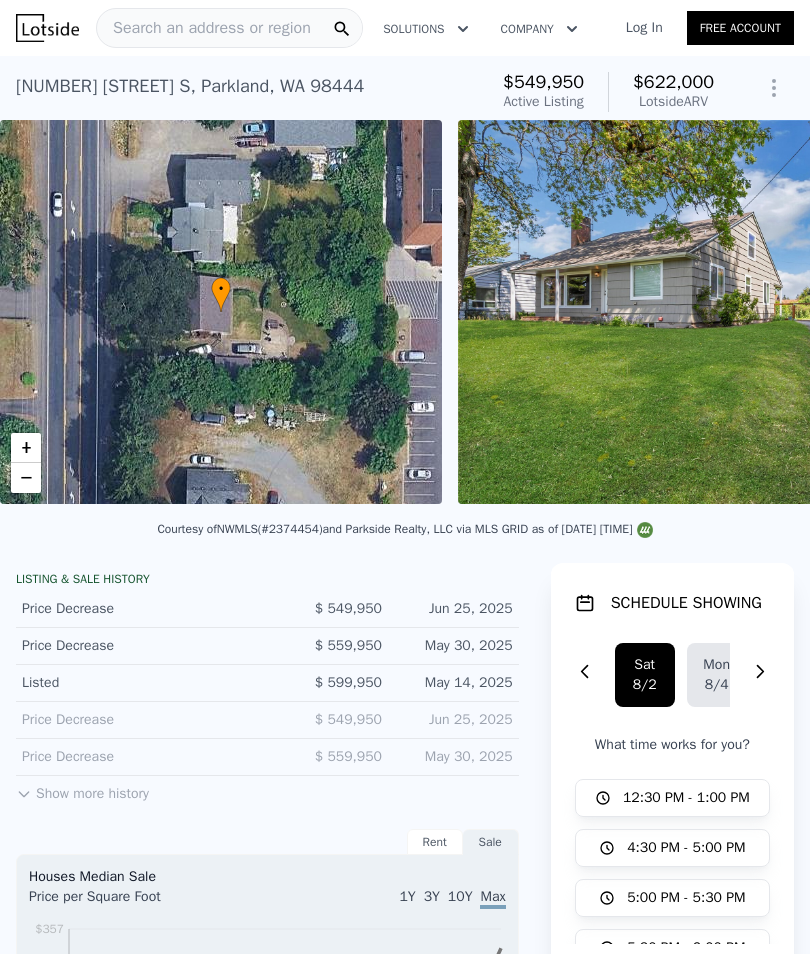 click on "Show more history" at bounding box center (82, 790) 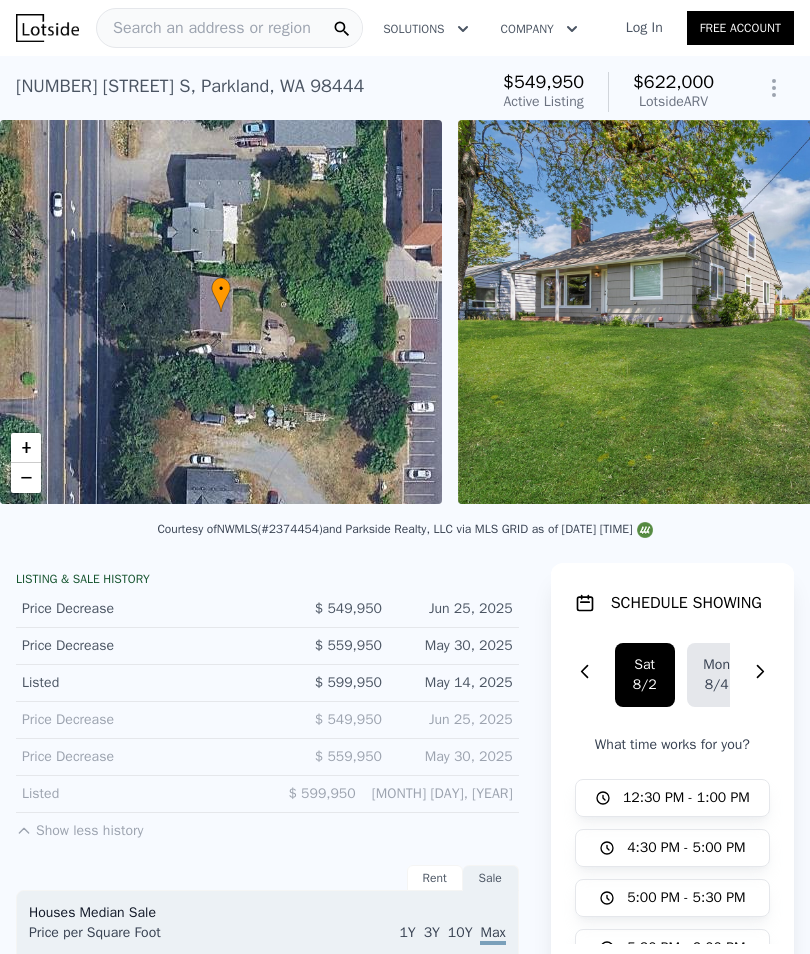 scroll, scrollTop: 0, scrollLeft: 0, axis: both 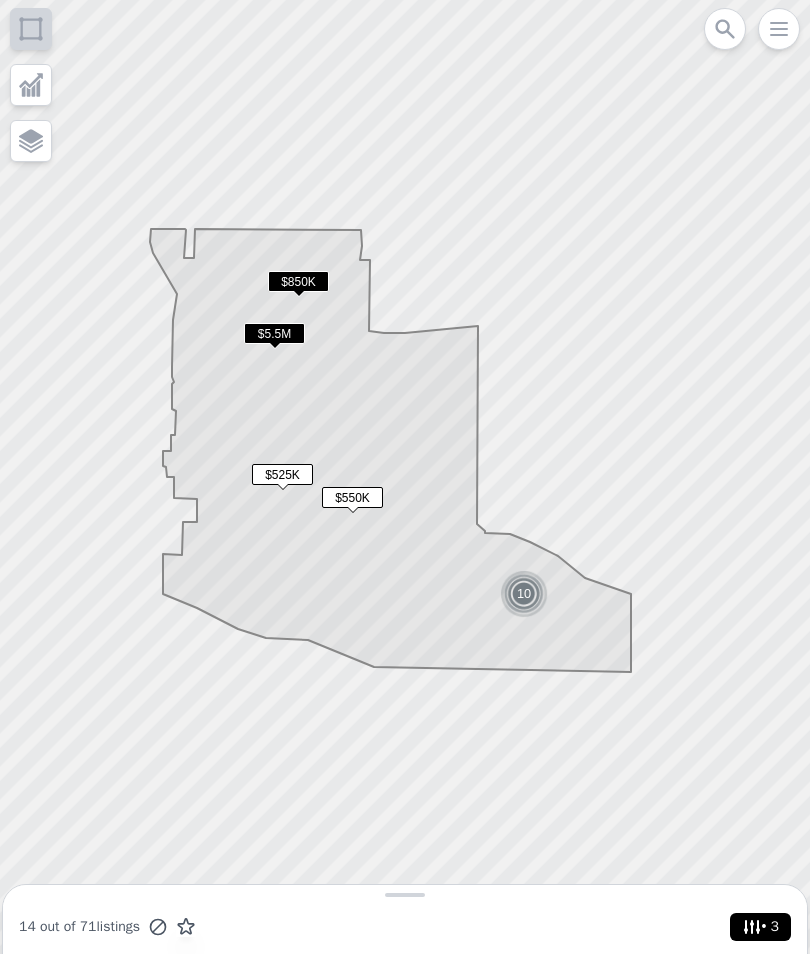 click at bounding box center (725, 29) 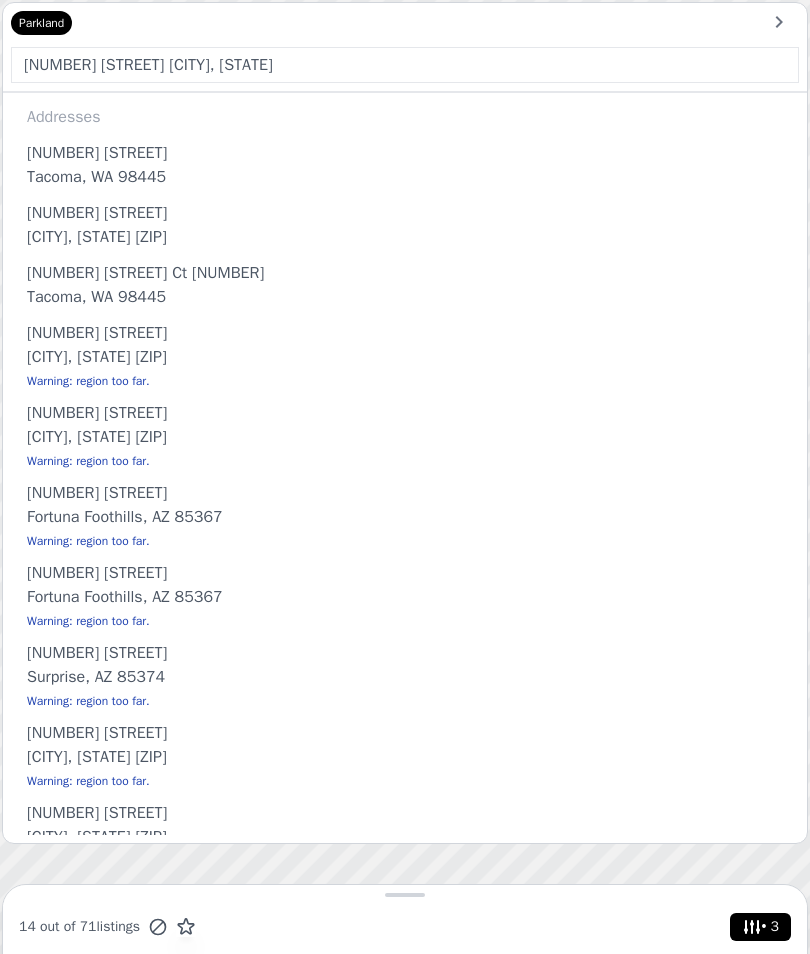type on "[NUMBER] [STREET] [CITY], [STATE]" 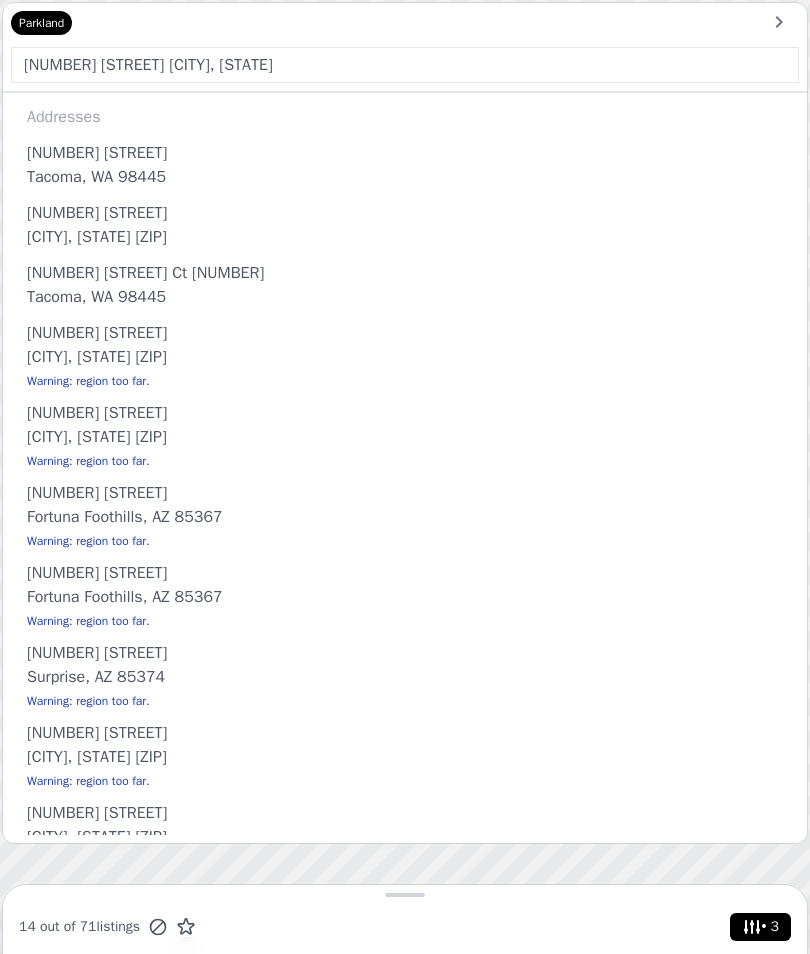 click on "[NUMBER] [STREET] [CITY], [STATE]" at bounding box center (405, 65) 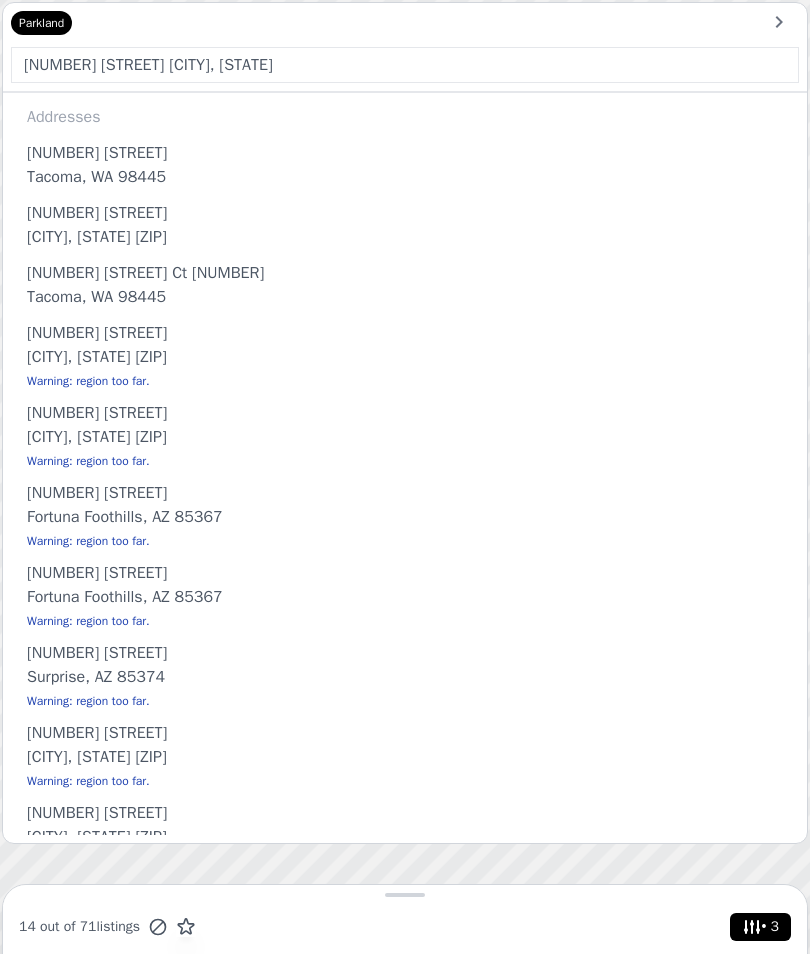 click on "Fortuna Foothills, AZ 85367" at bounding box center (409, 519) 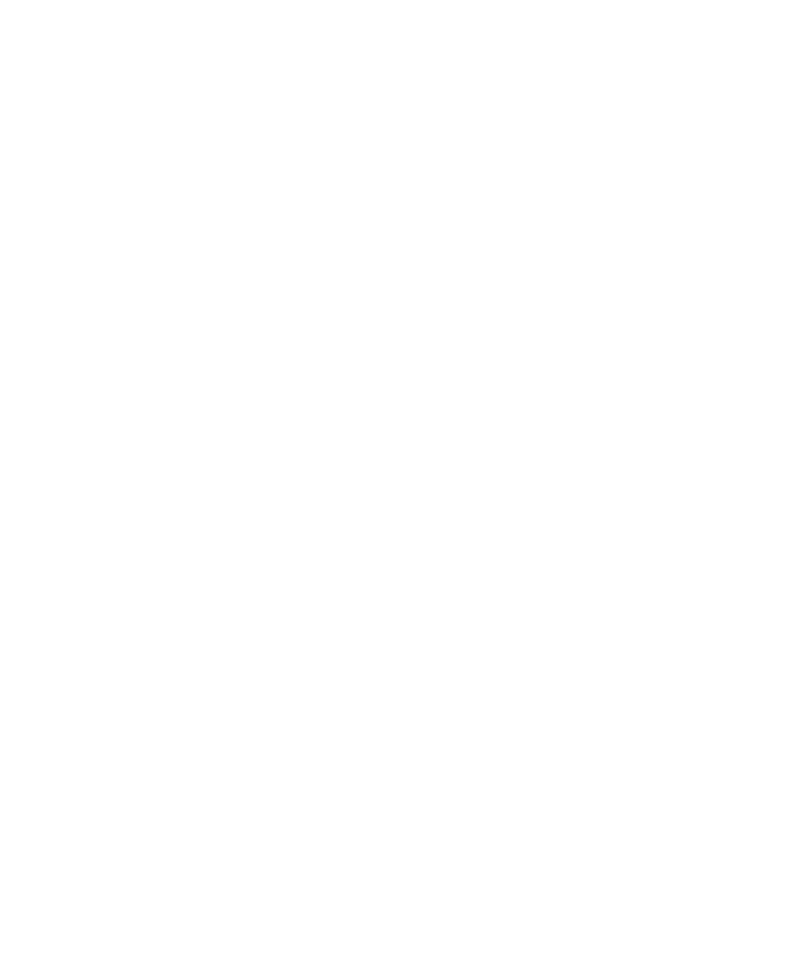 scroll, scrollTop: 0, scrollLeft: 0, axis: both 